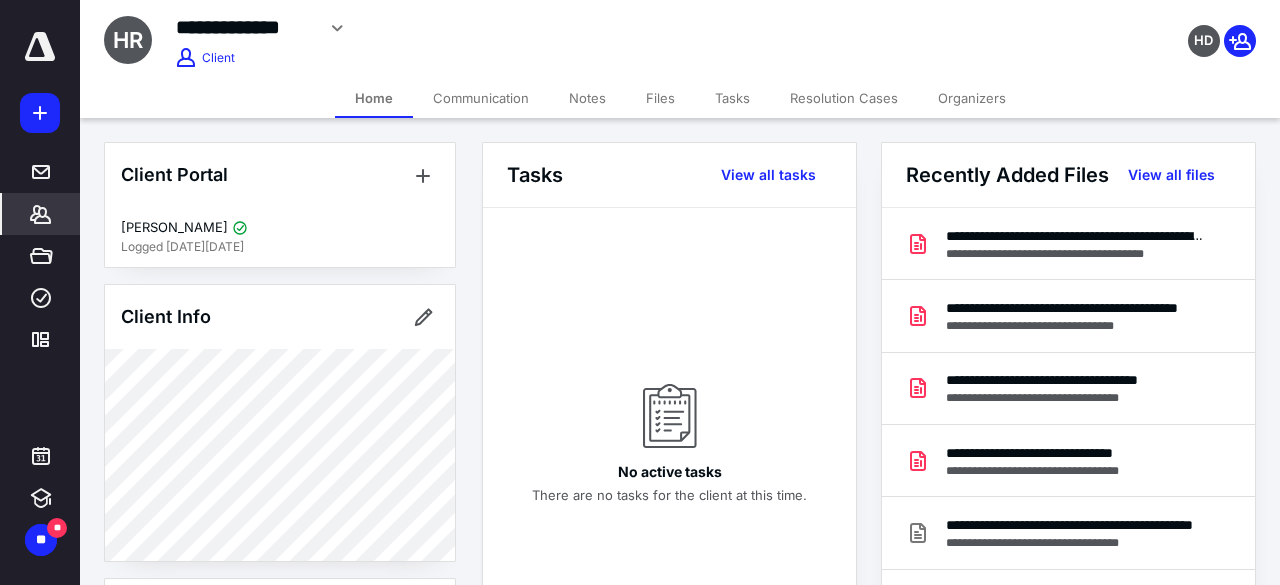 scroll, scrollTop: 0, scrollLeft: 0, axis: both 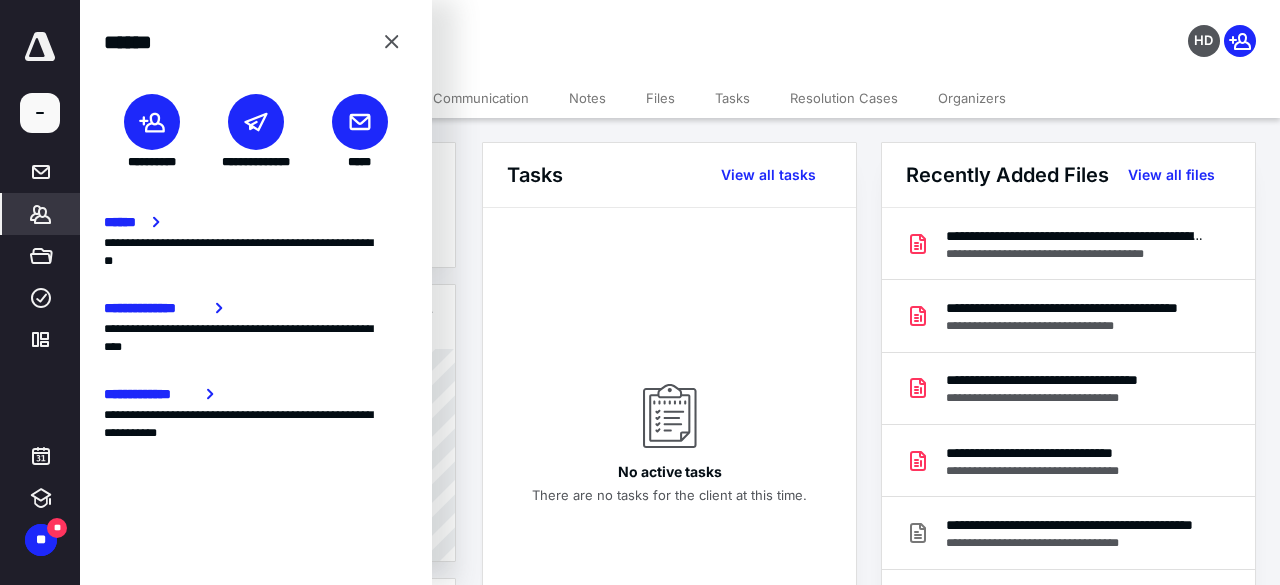 click 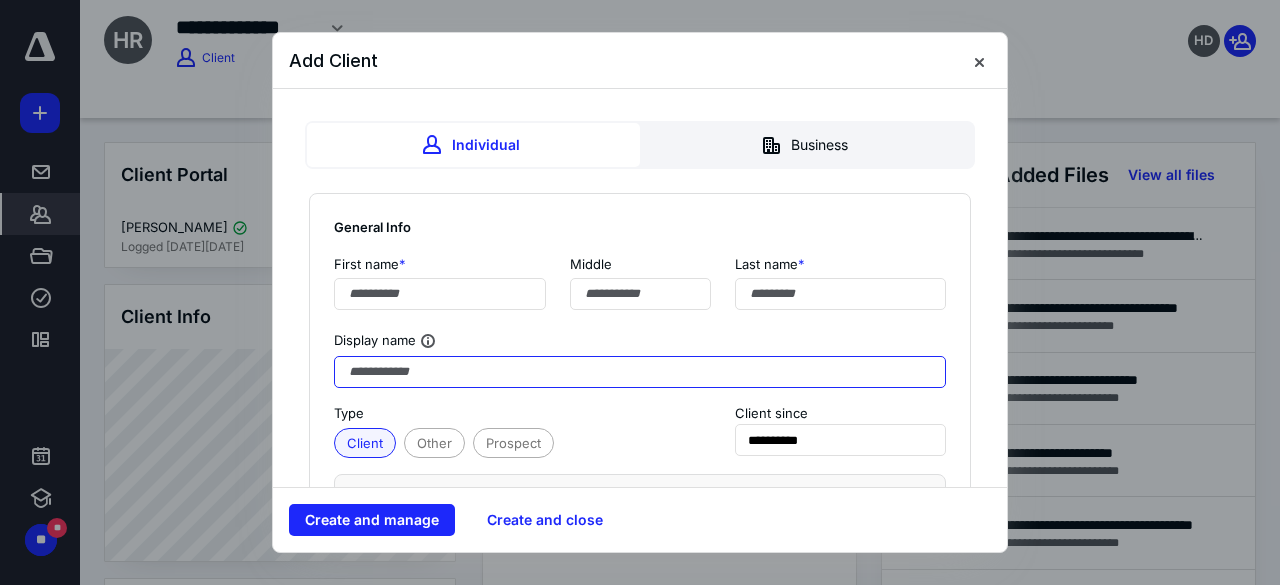 click at bounding box center (640, 372) 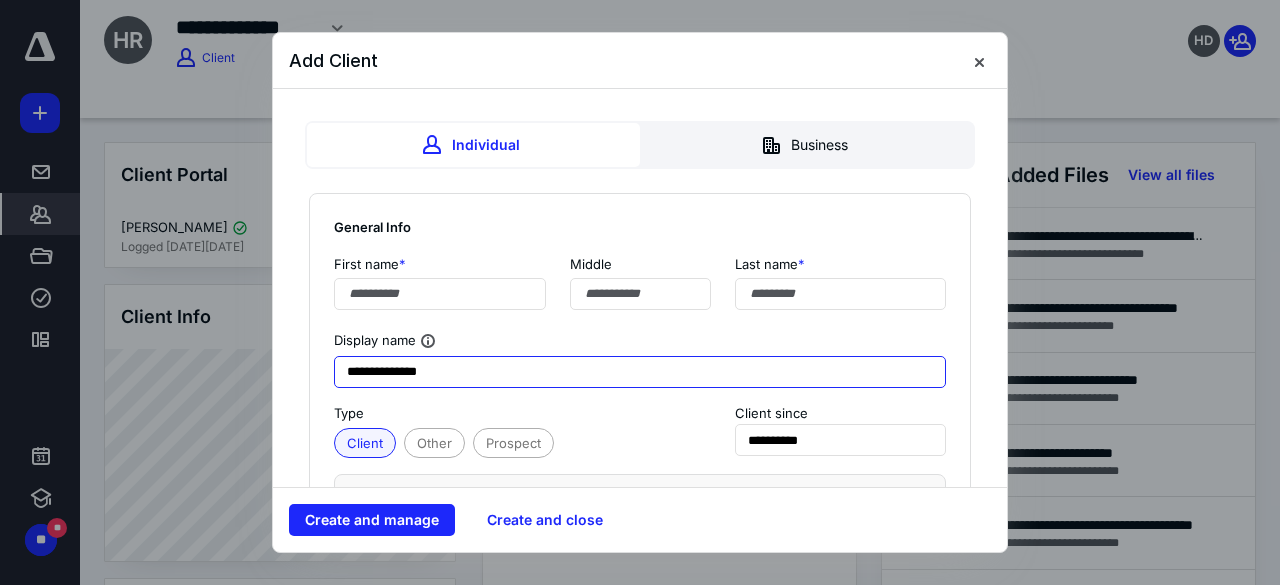 click on "**********" at bounding box center [640, 372] 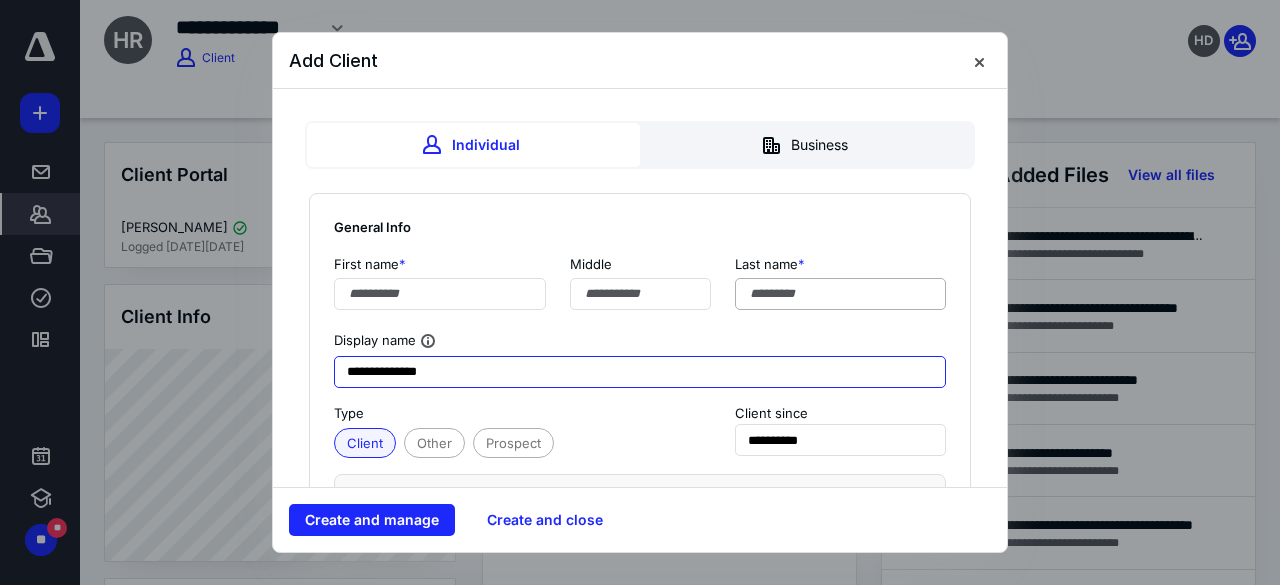type on "**********" 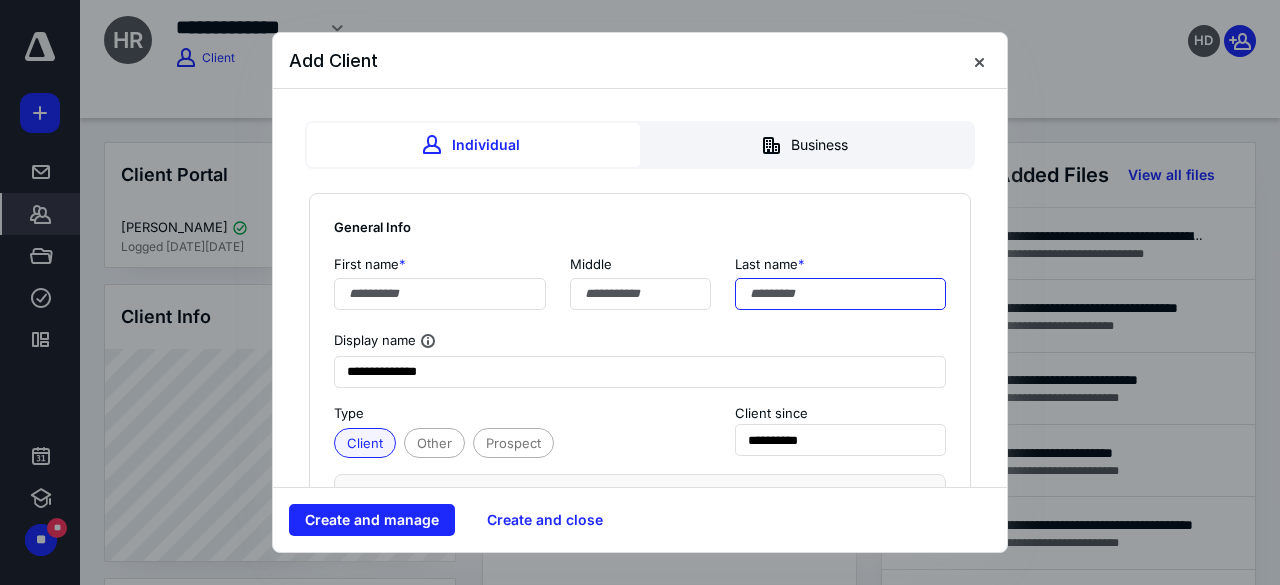 click at bounding box center (841, 294) 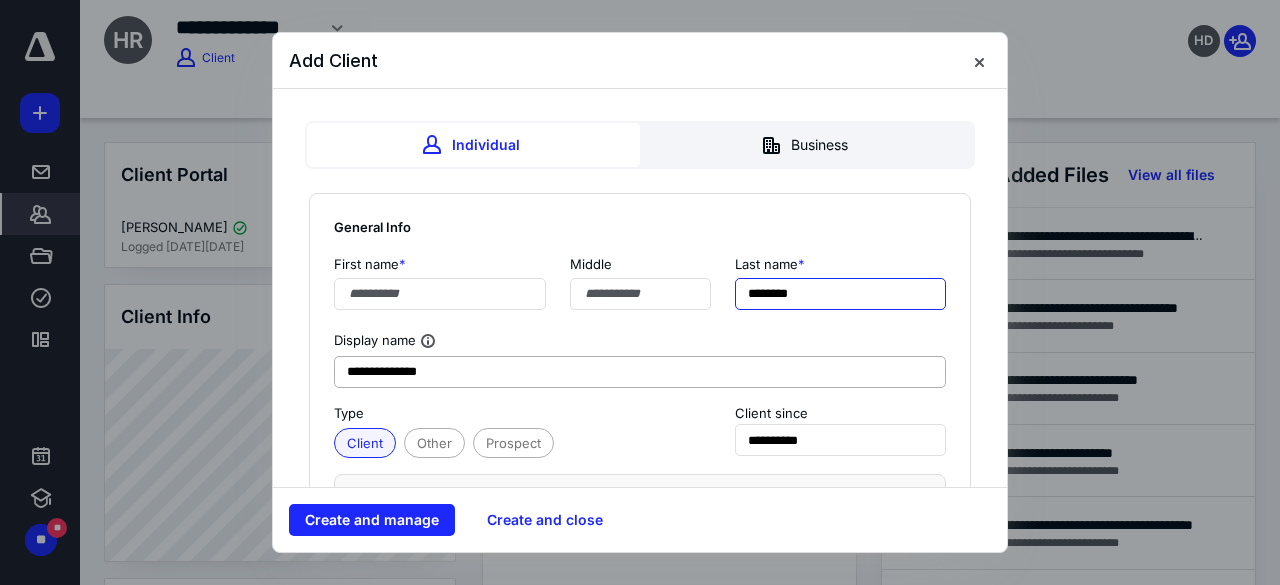 type on "********" 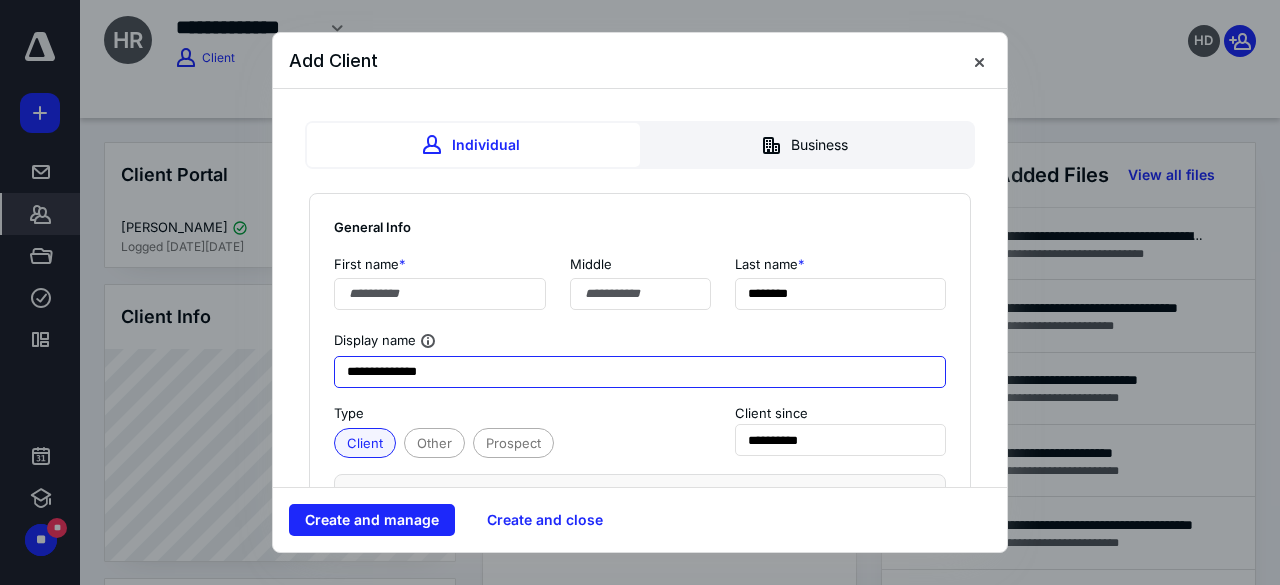 click on "**********" at bounding box center (640, 372) 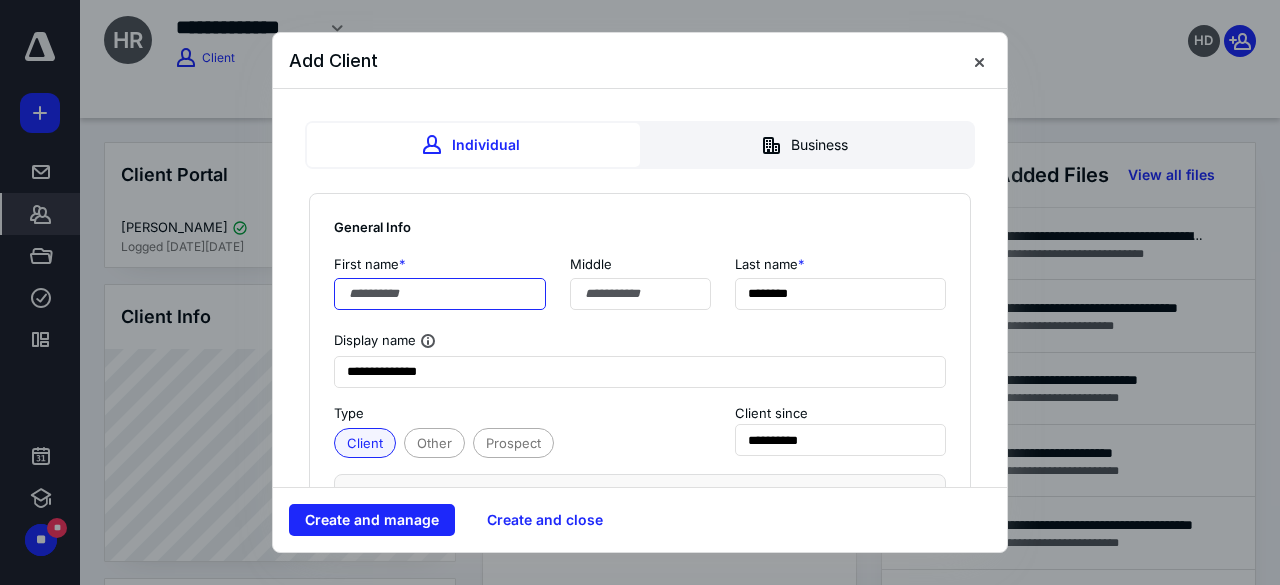 click at bounding box center [440, 294] 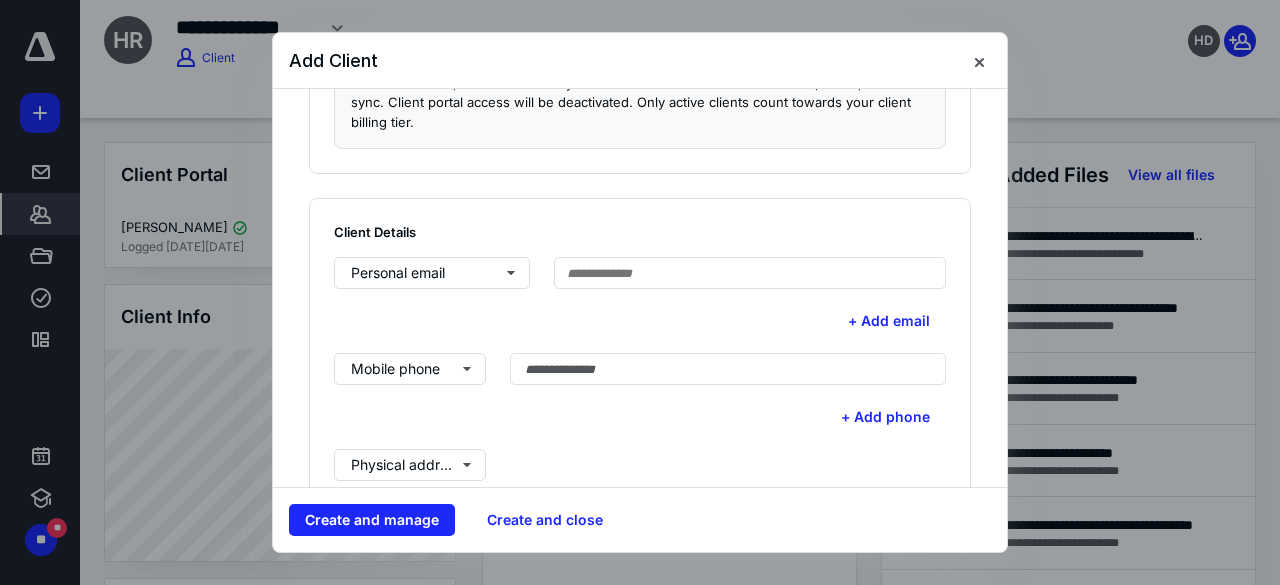 scroll, scrollTop: 459, scrollLeft: 0, axis: vertical 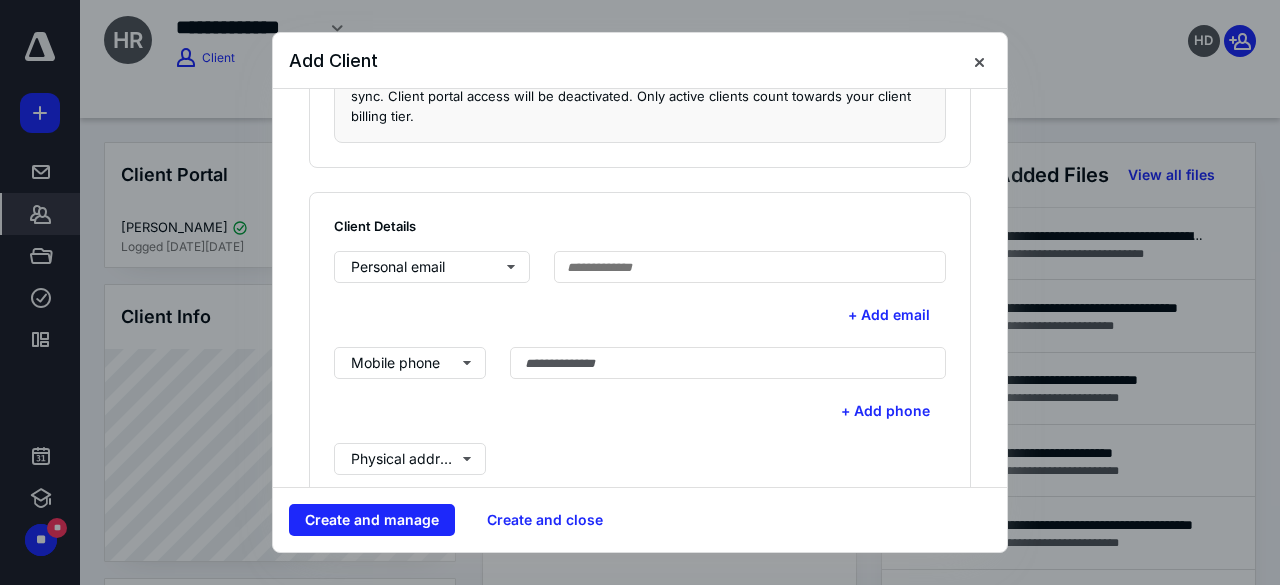 type on "*****" 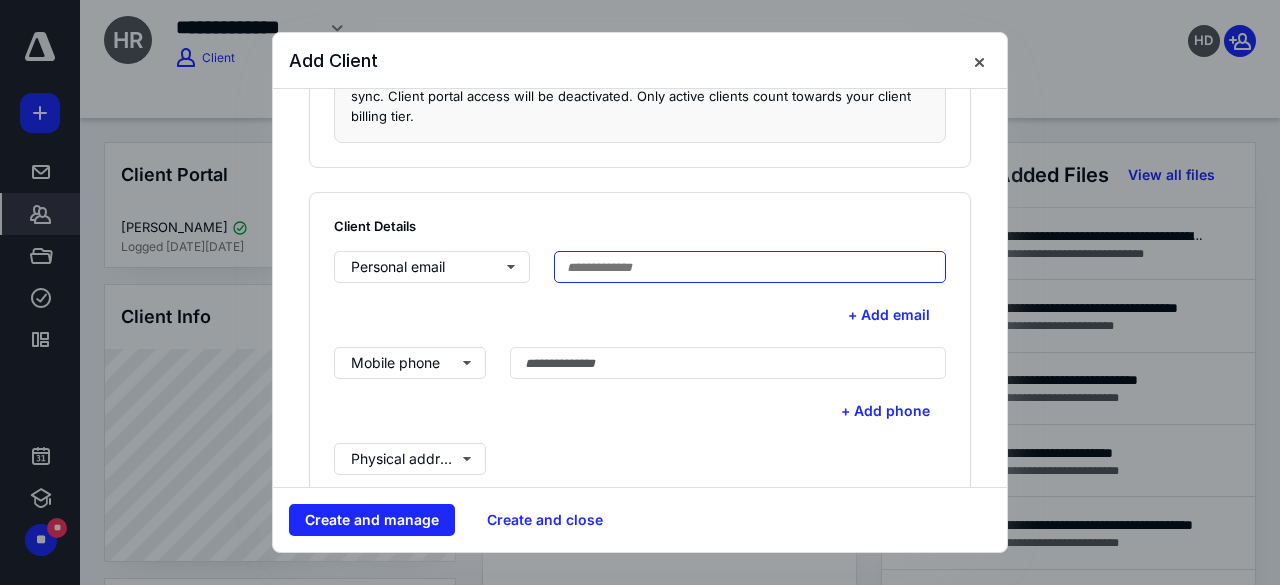 click at bounding box center [750, 267] 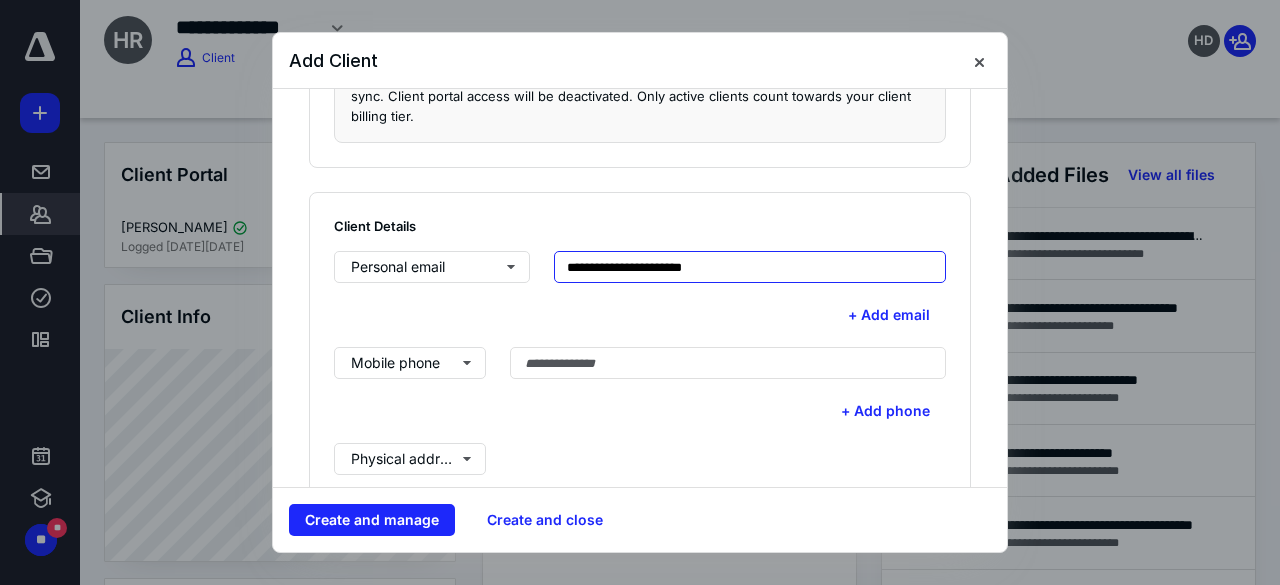 type on "**********" 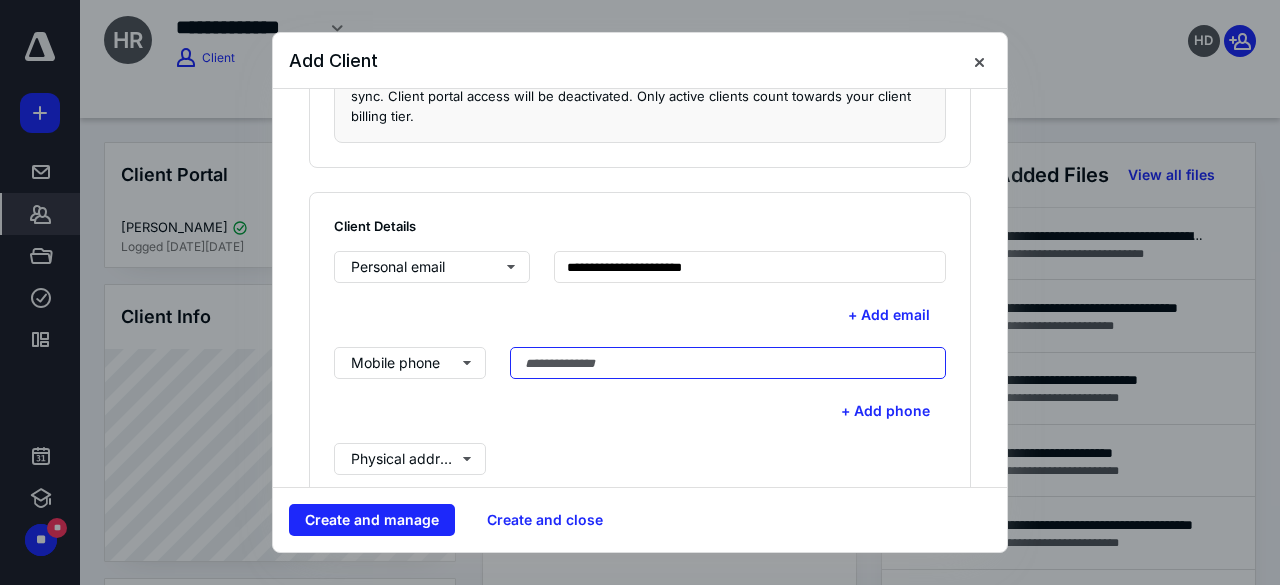 click at bounding box center [728, 363] 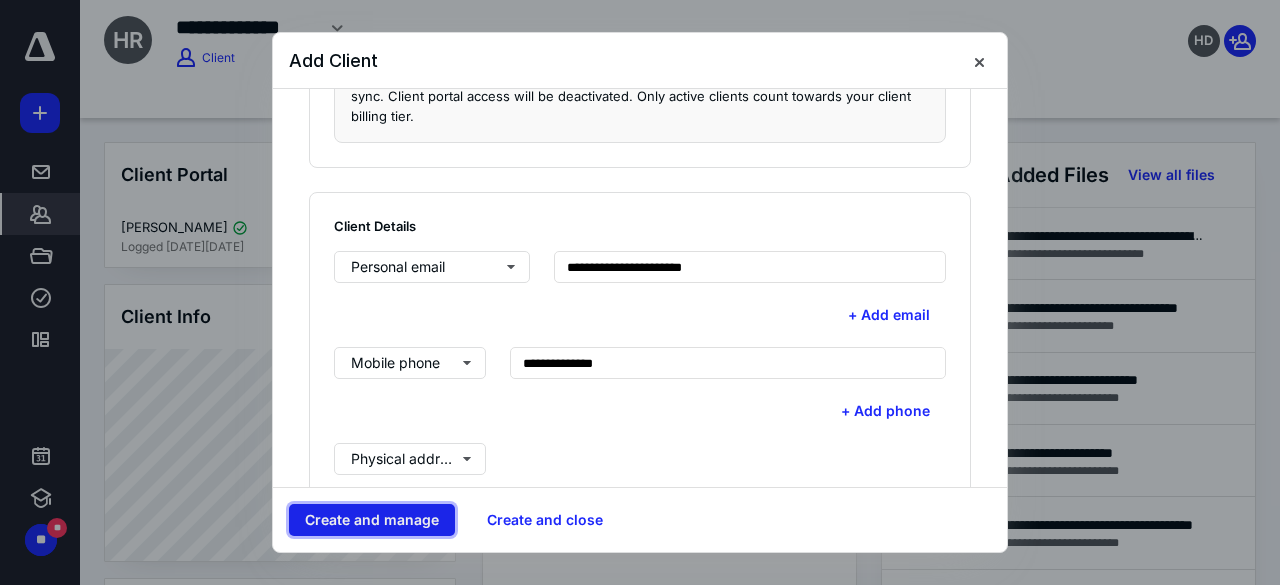 click on "Create and manage" at bounding box center (372, 520) 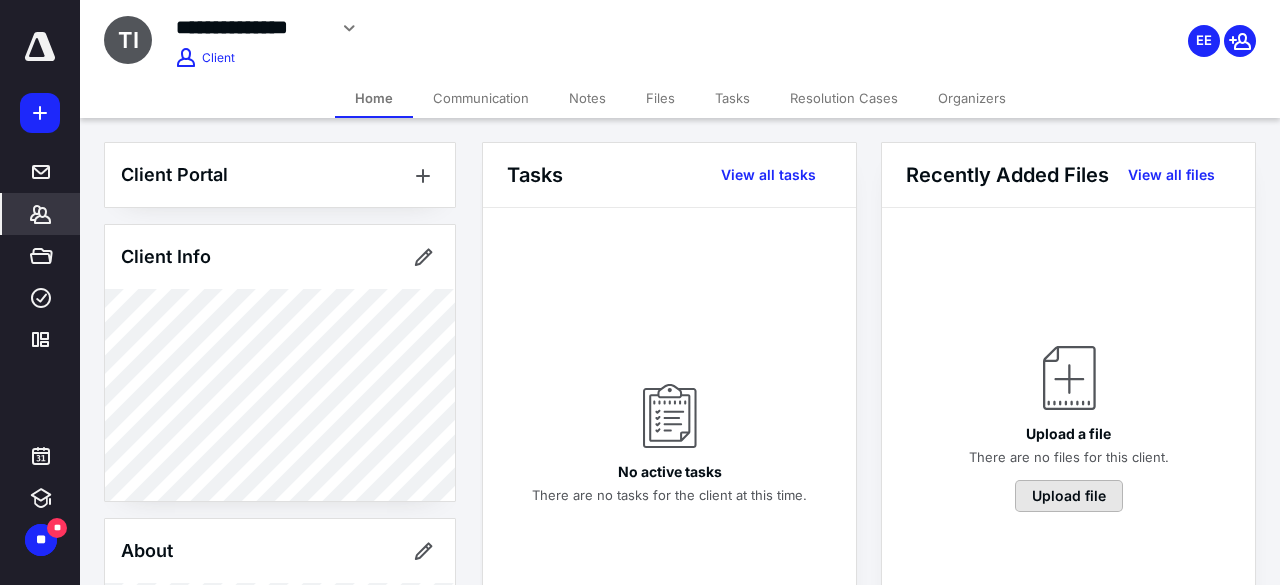 click on "Upload file" at bounding box center [1069, 496] 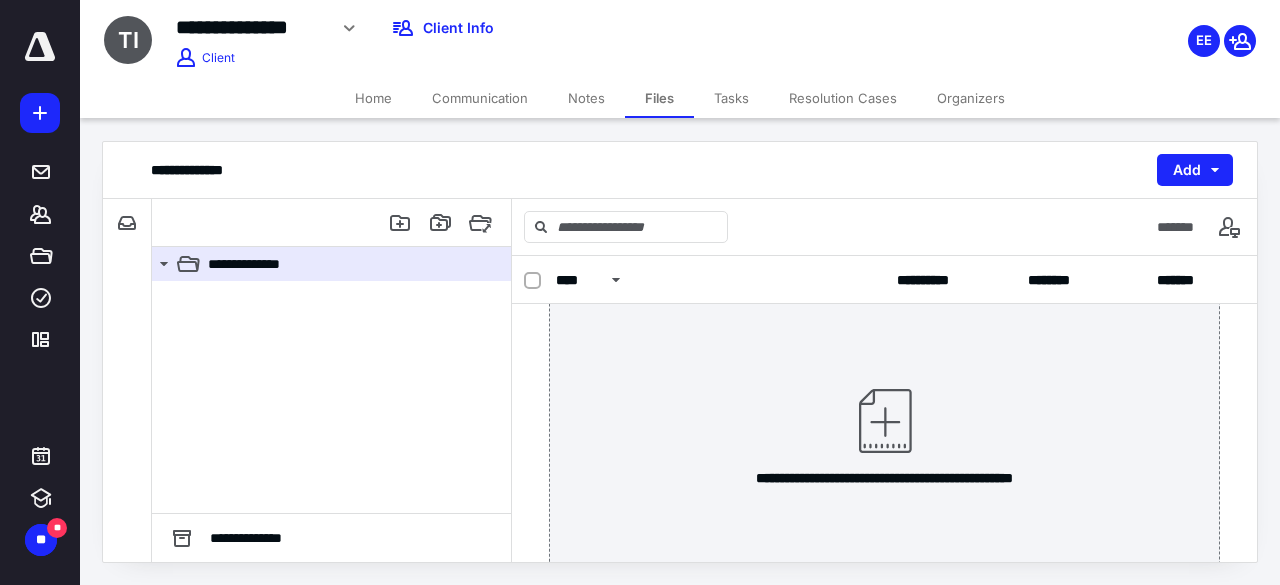 scroll, scrollTop: 112, scrollLeft: 0, axis: vertical 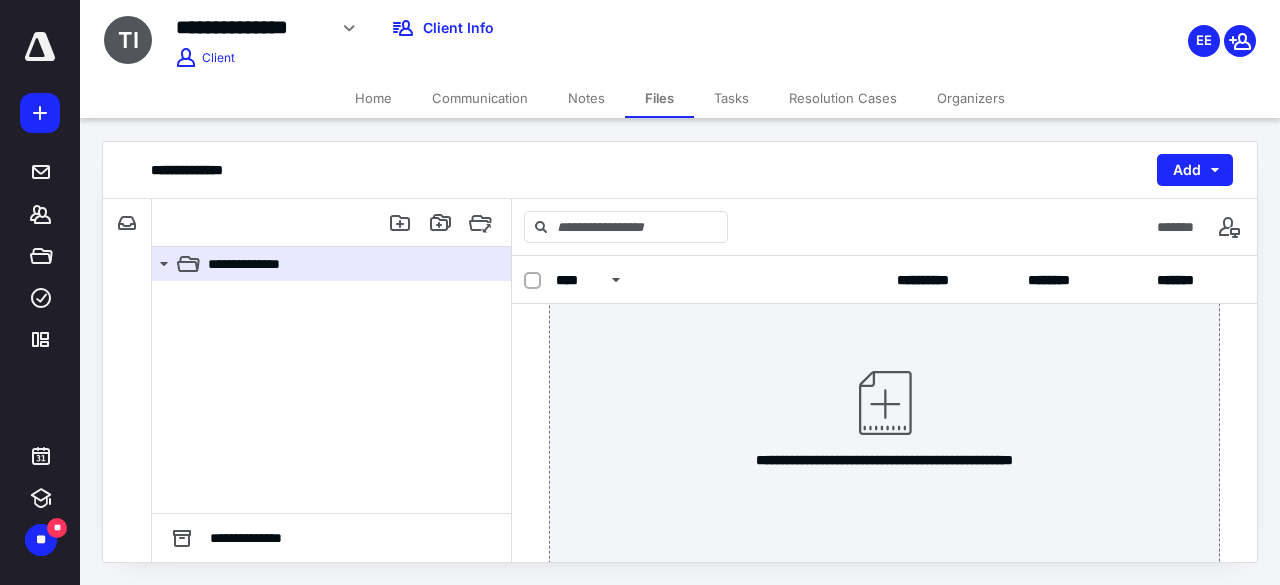 click at bounding box center [885, 403] 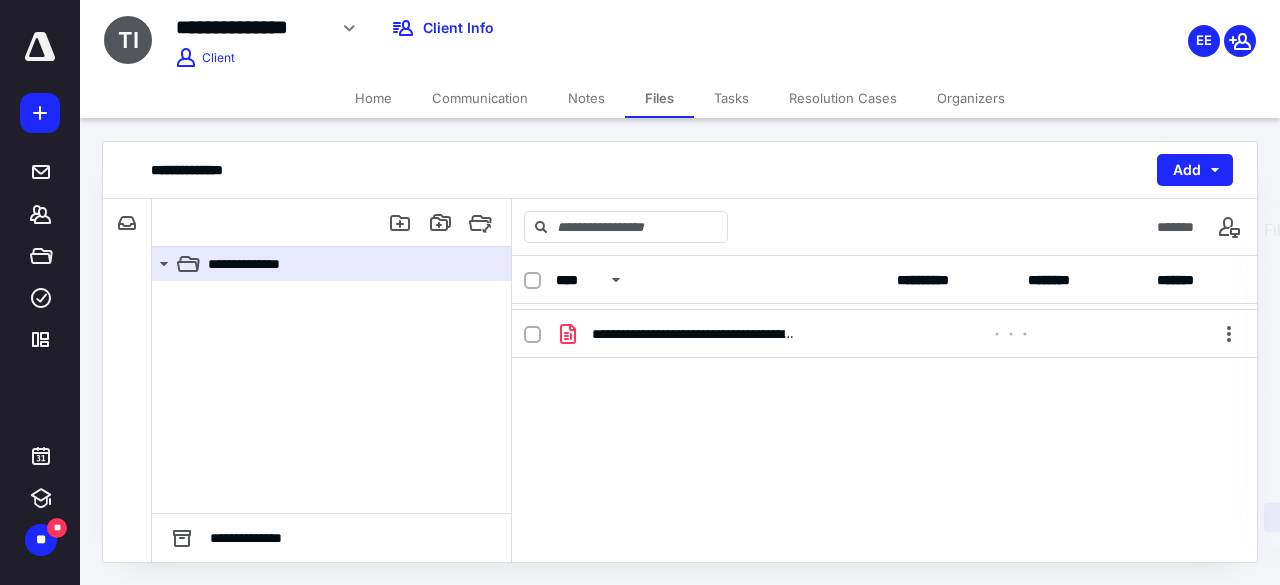 scroll, scrollTop: 91, scrollLeft: 0, axis: vertical 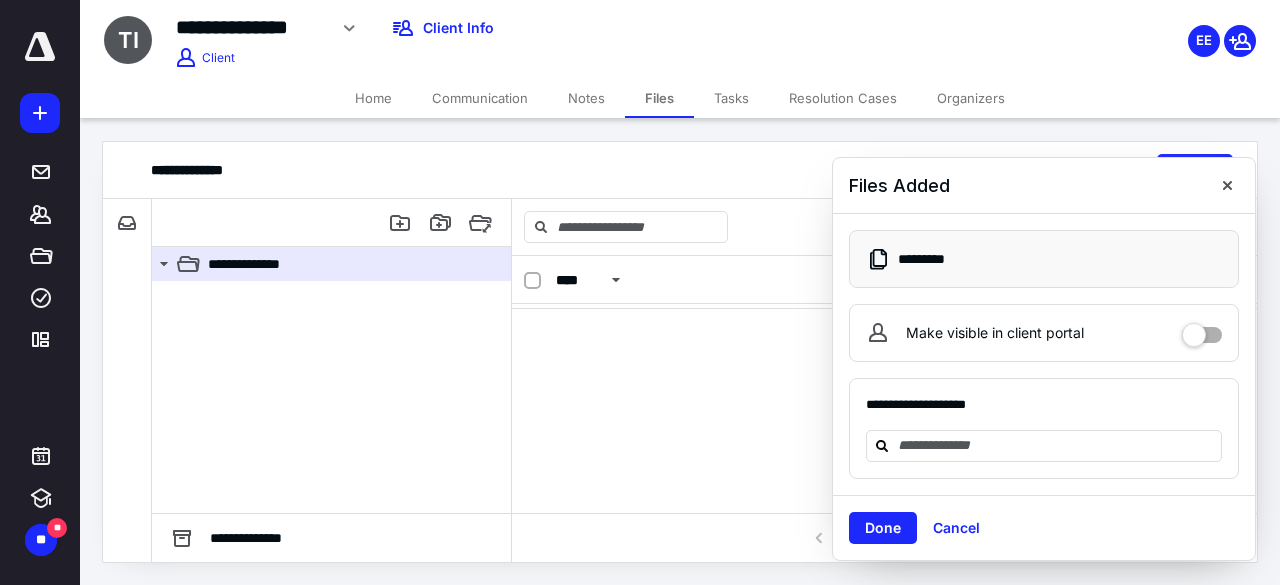 click at bounding box center [1202, 328] 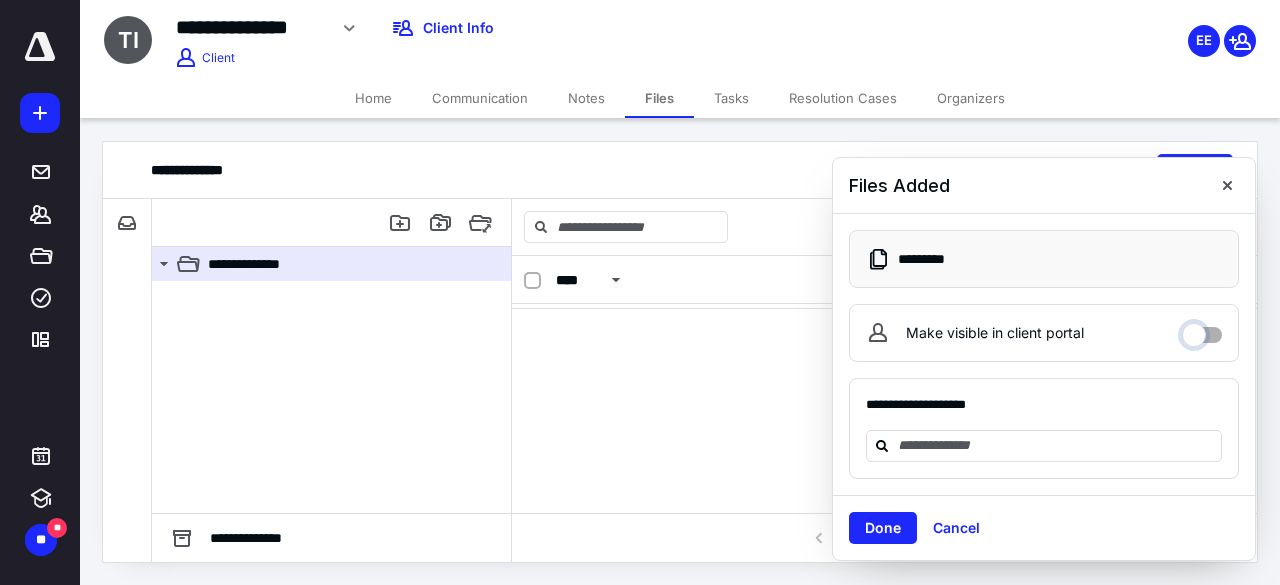 click on "Make visible in client portal" at bounding box center (1202, 330) 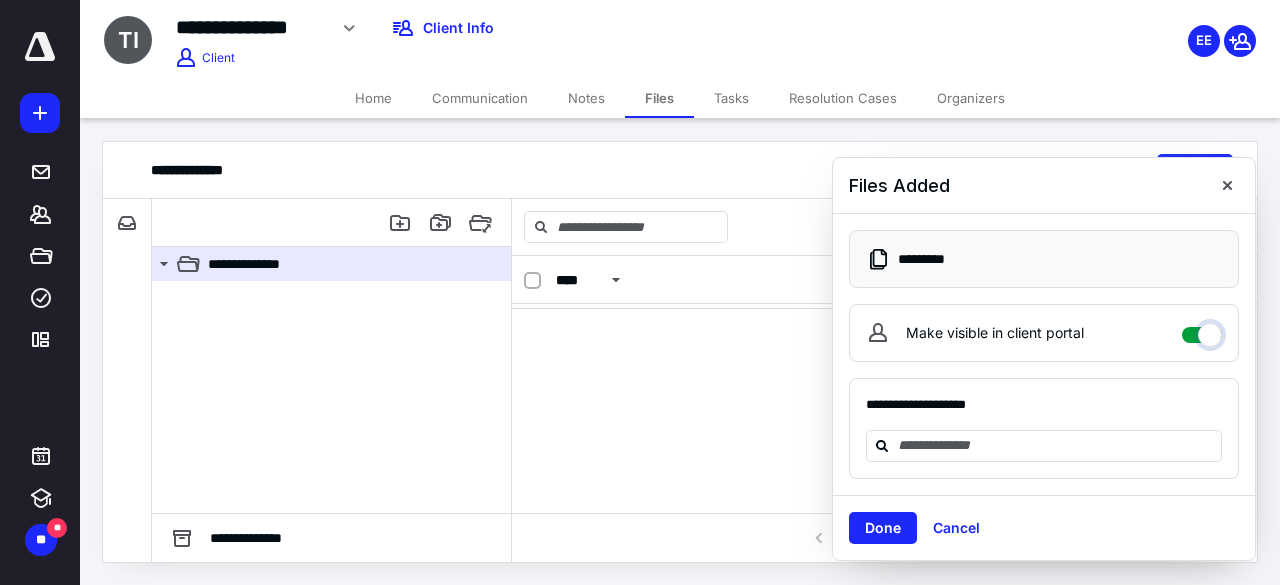 checkbox on "****" 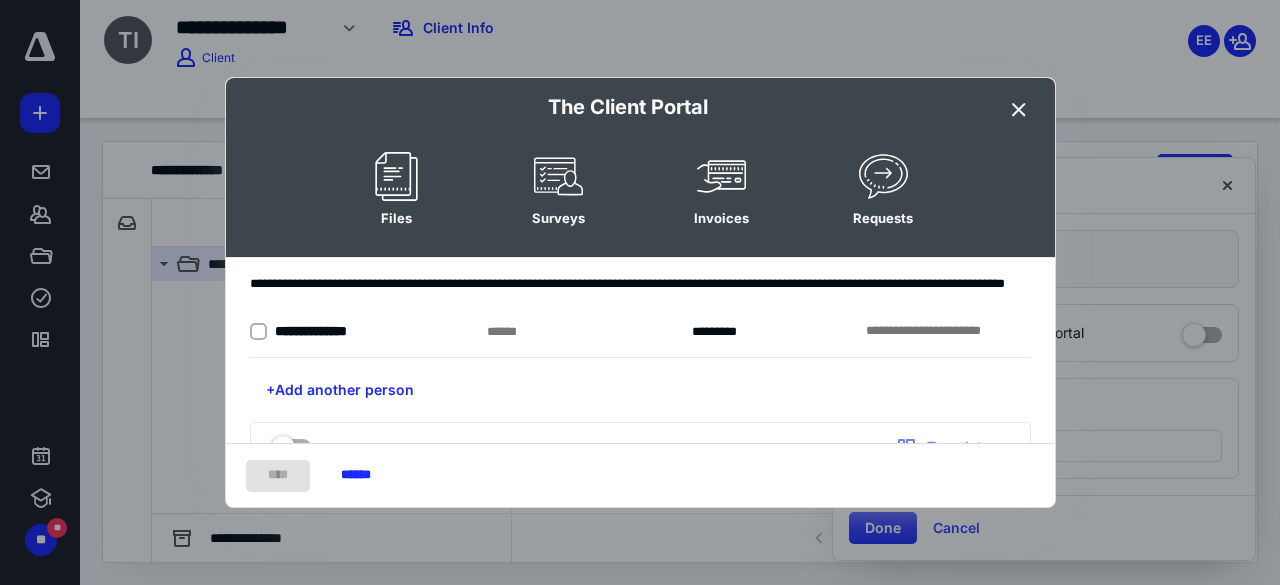 click 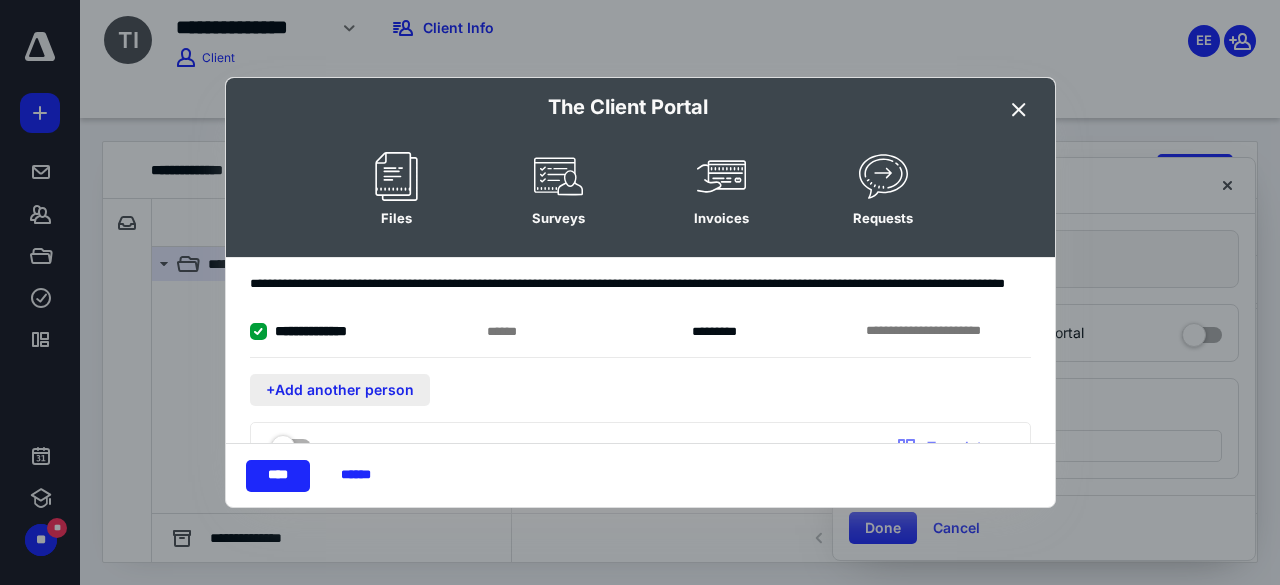 scroll, scrollTop: 45, scrollLeft: 0, axis: vertical 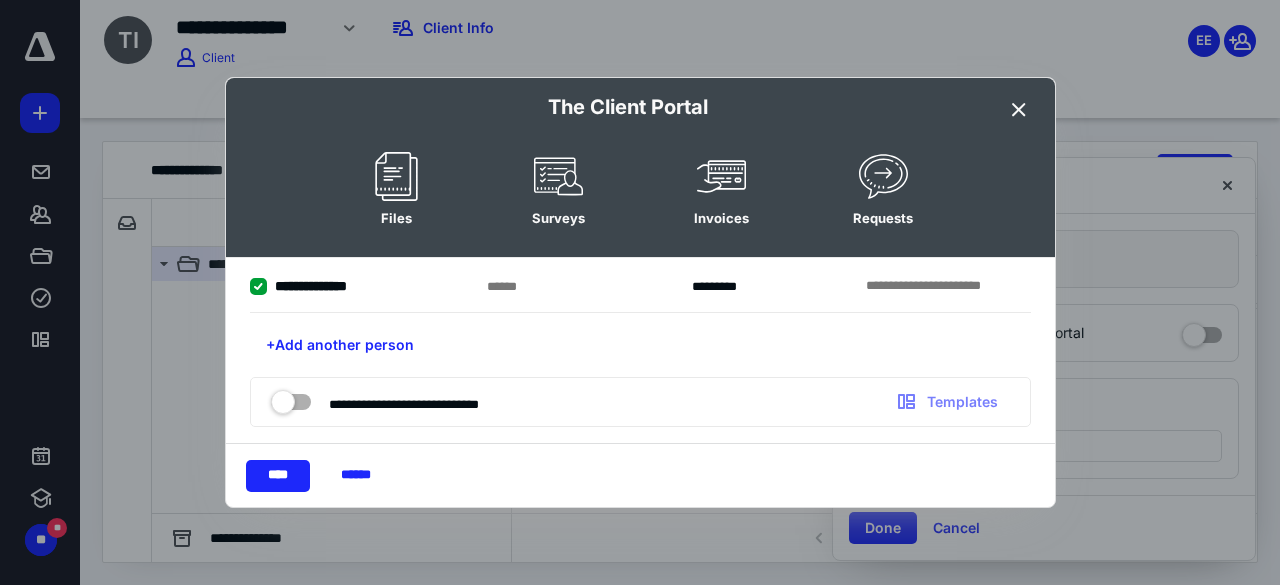 click at bounding box center (291, 398) 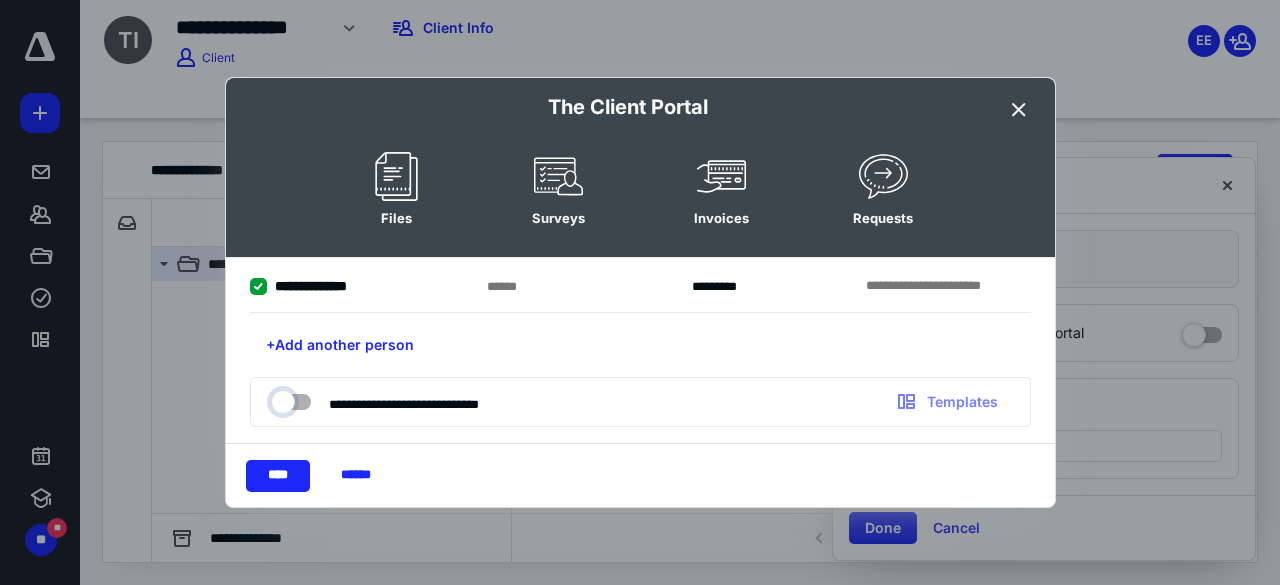 click at bounding box center [281, 399] 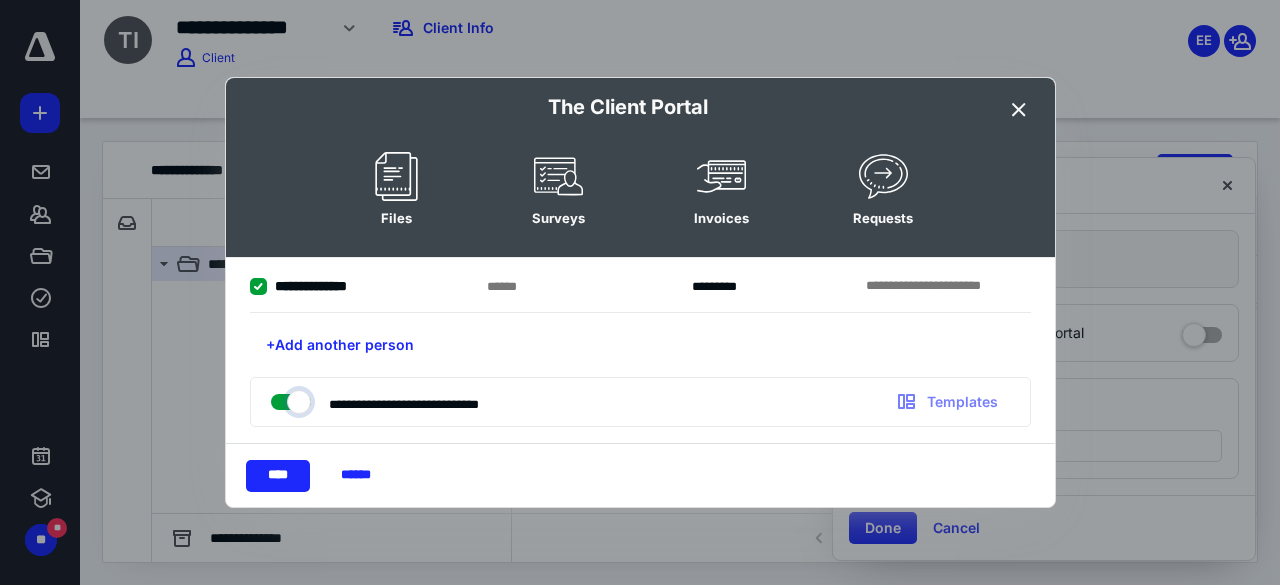 checkbox on "true" 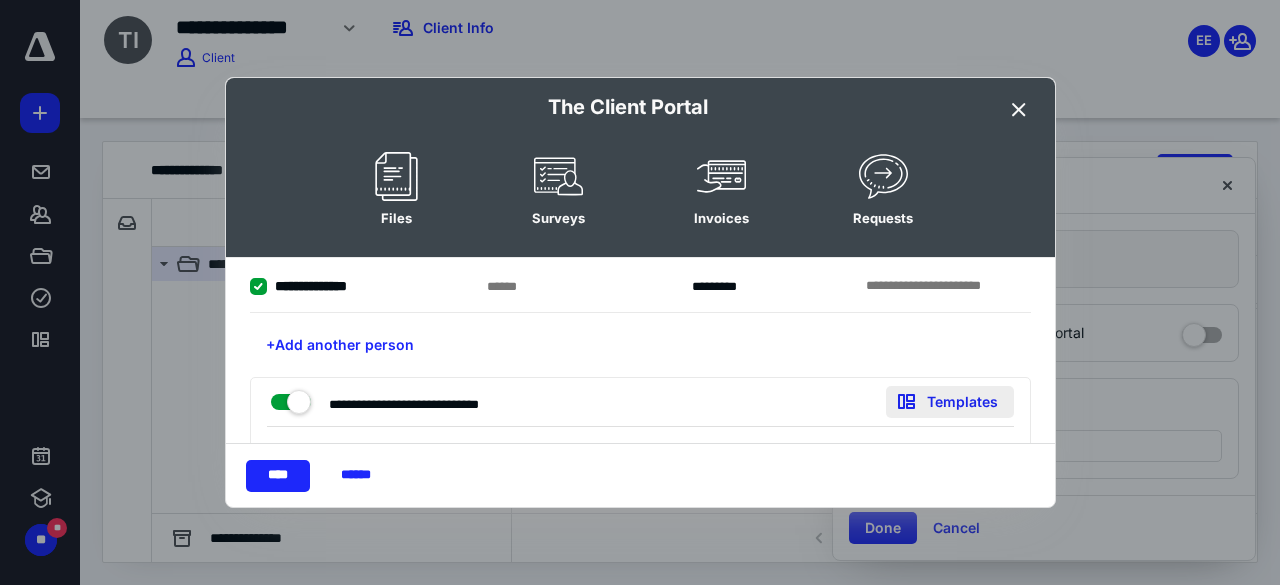 click on "Templates" at bounding box center (950, 402) 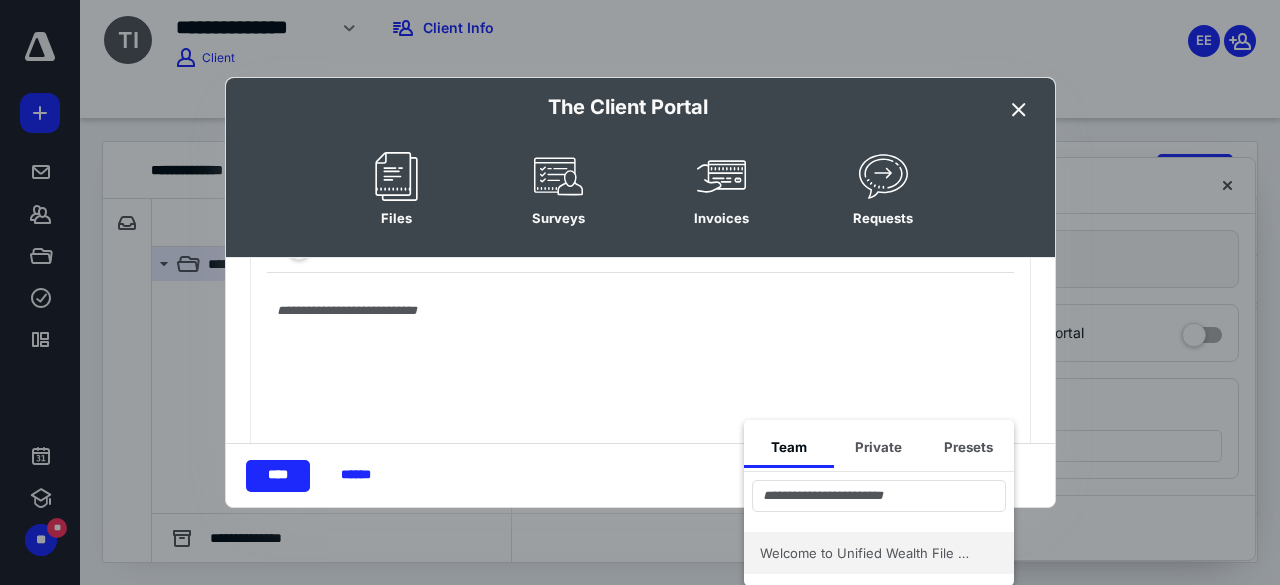 scroll, scrollTop: 227, scrollLeft: 0, axis: vertical 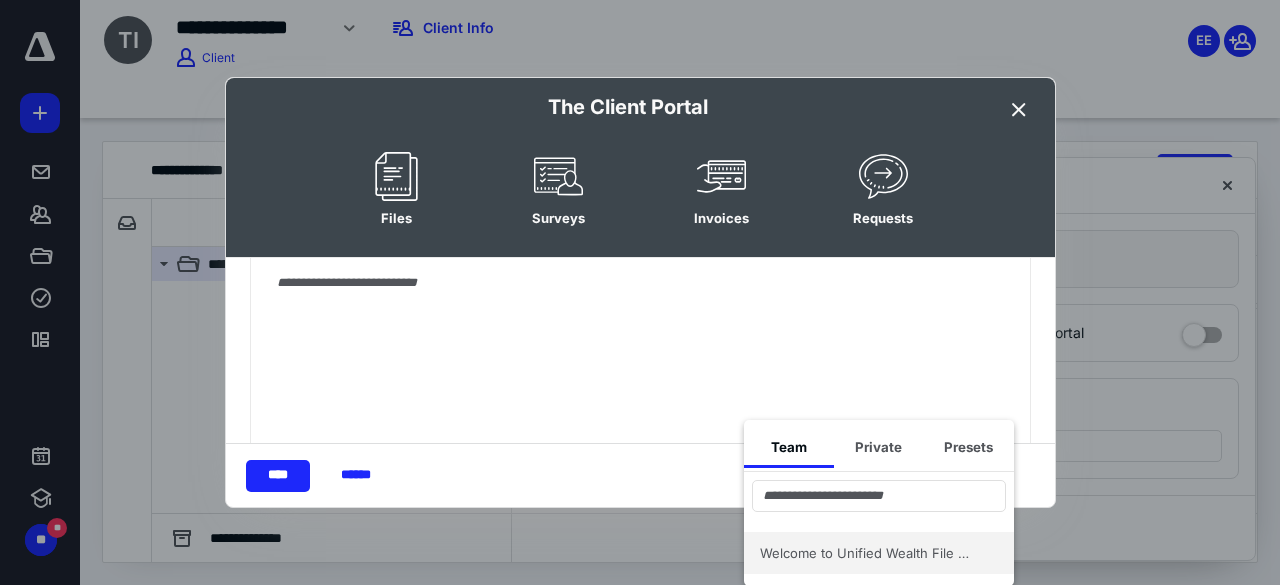 click on "Welcome to Unified Wealth File Sharing!" at bounding box center (879, 553) 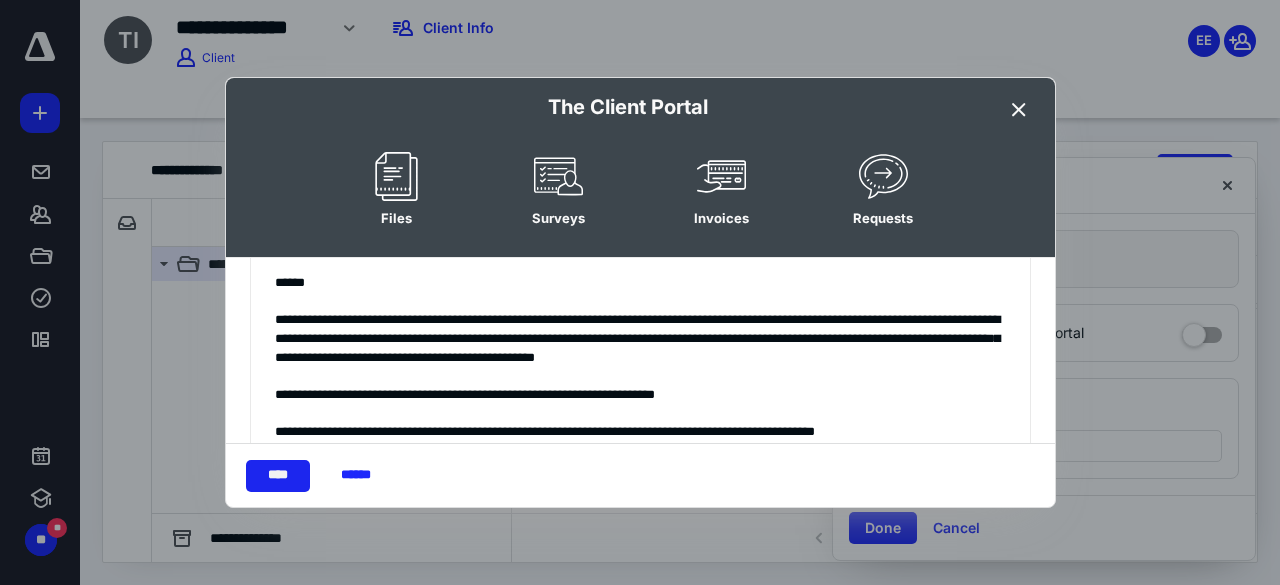 click on "****" at bounding box center (278, 476) 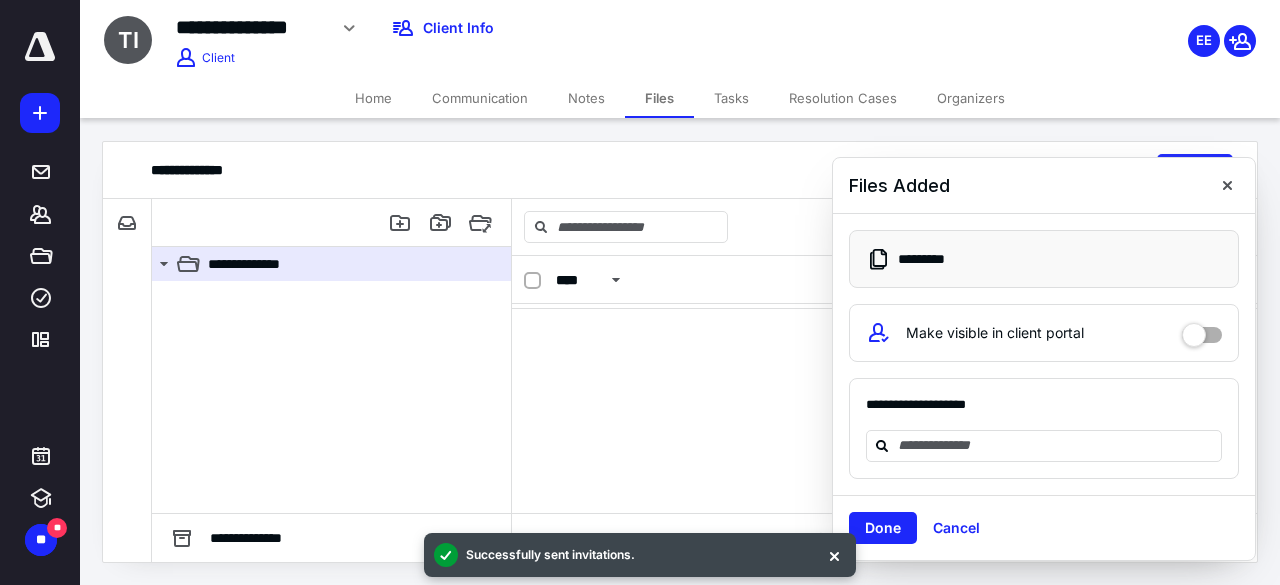 scroll, scrollTop: 0, scrollLeft: 0, axis: both 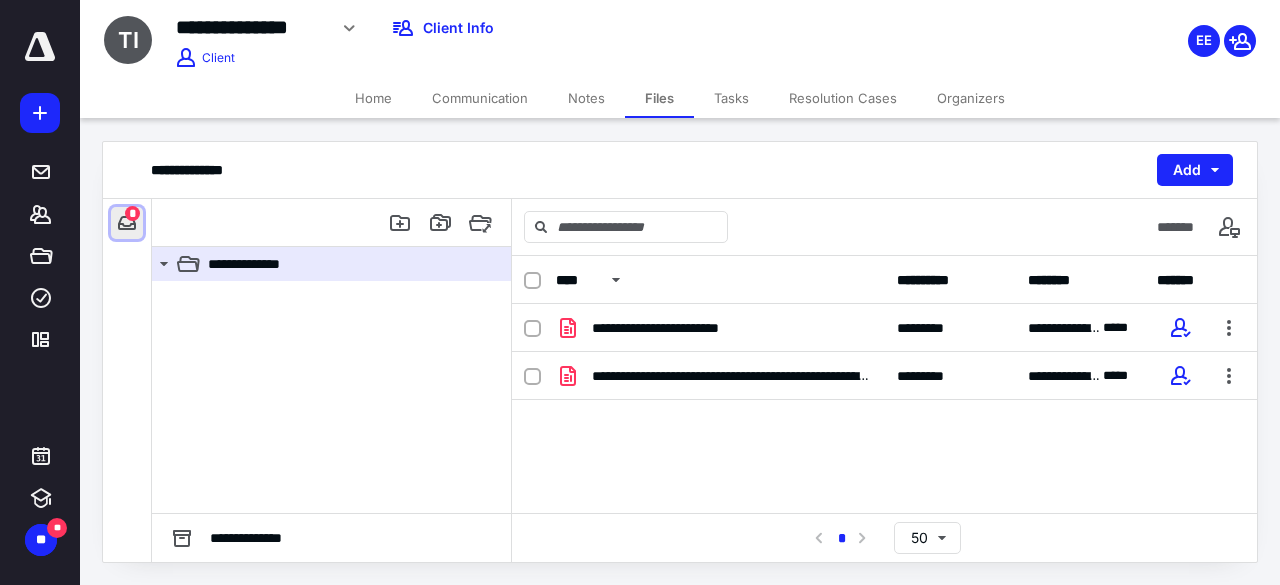 click at bounding box center [127, 223] 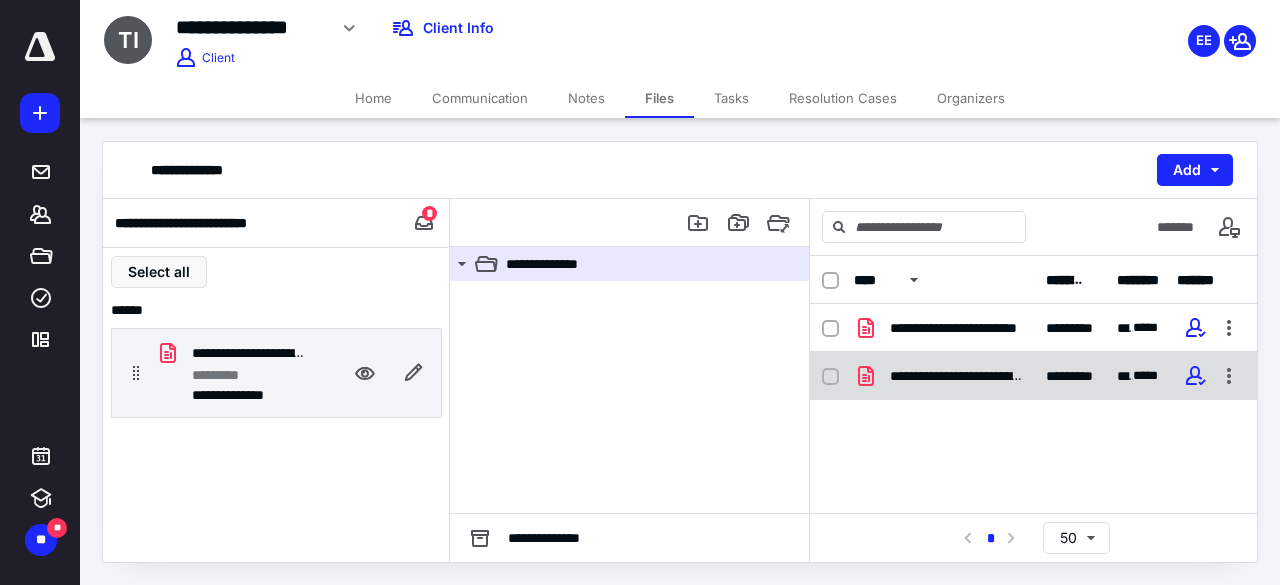drag, startPoint x: 223, startPoint y: 364, endPoint x: 888, endPoint y: 383, distance: 665.27136 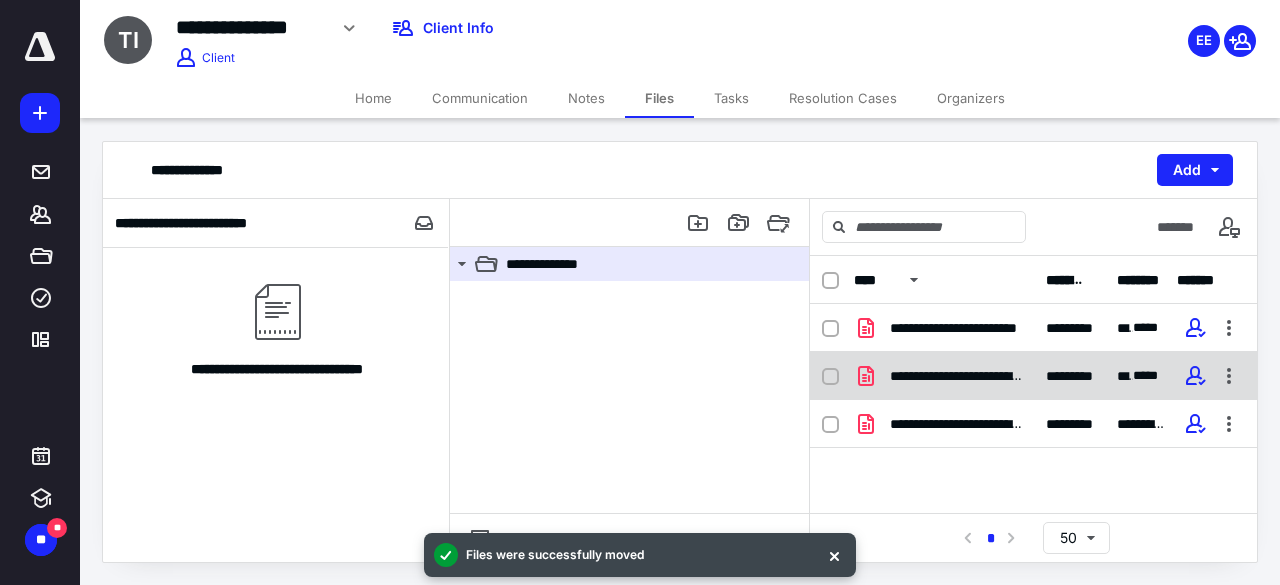 click on "**********" at bounding box center (956, 376) 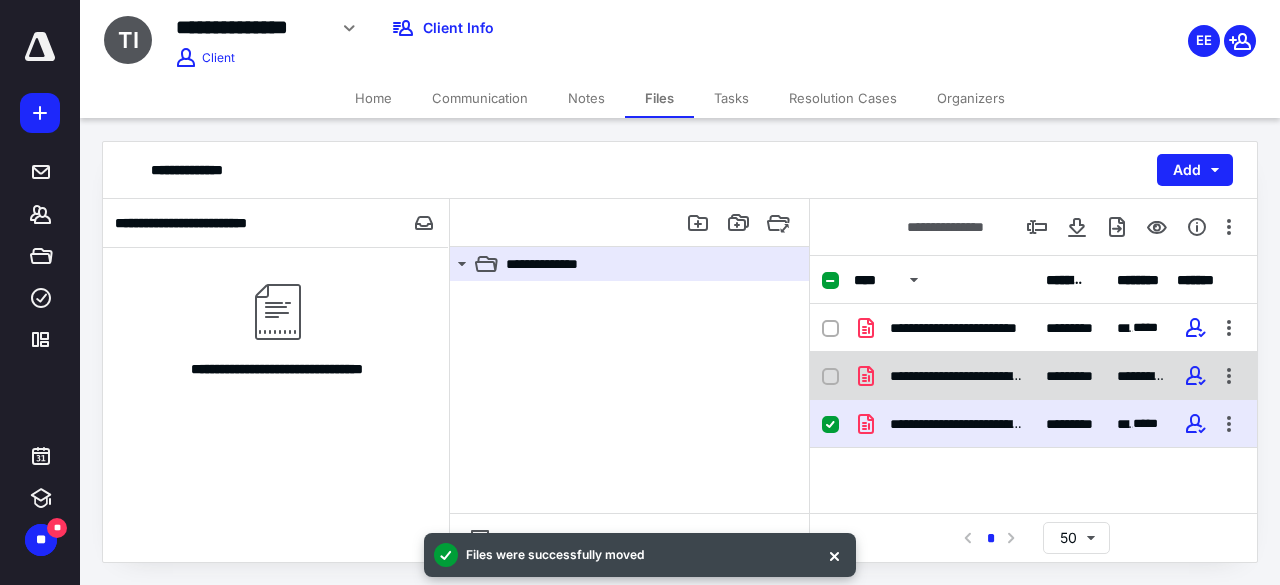 click on "**********" at bounding box center [956, 376] 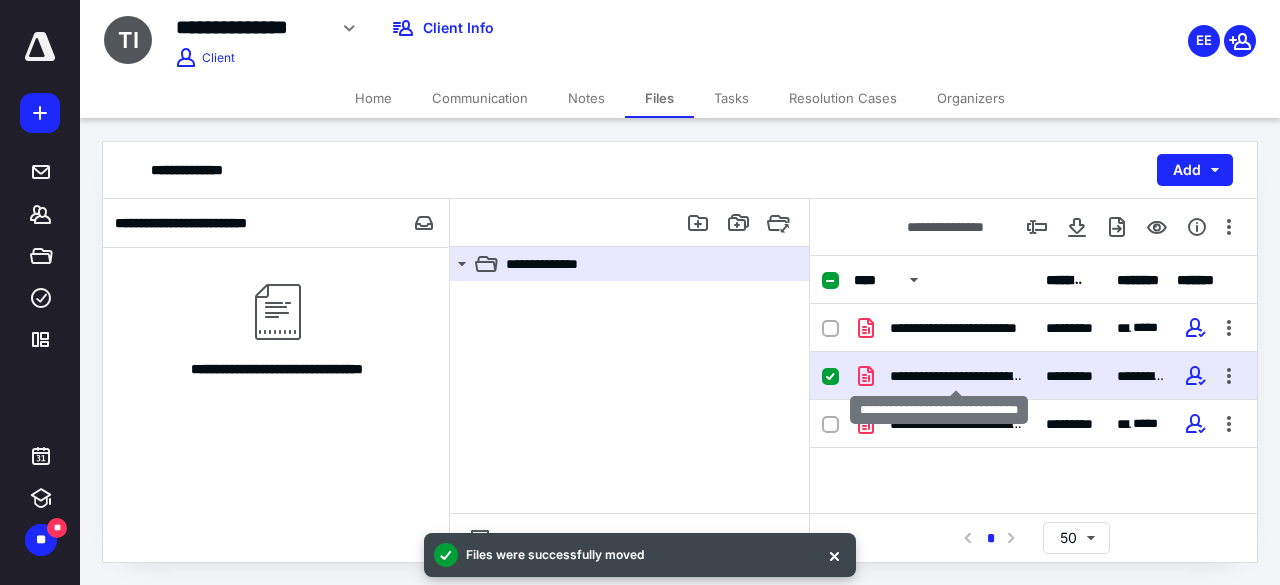 click on "**********" at bounding box center (956, 376) 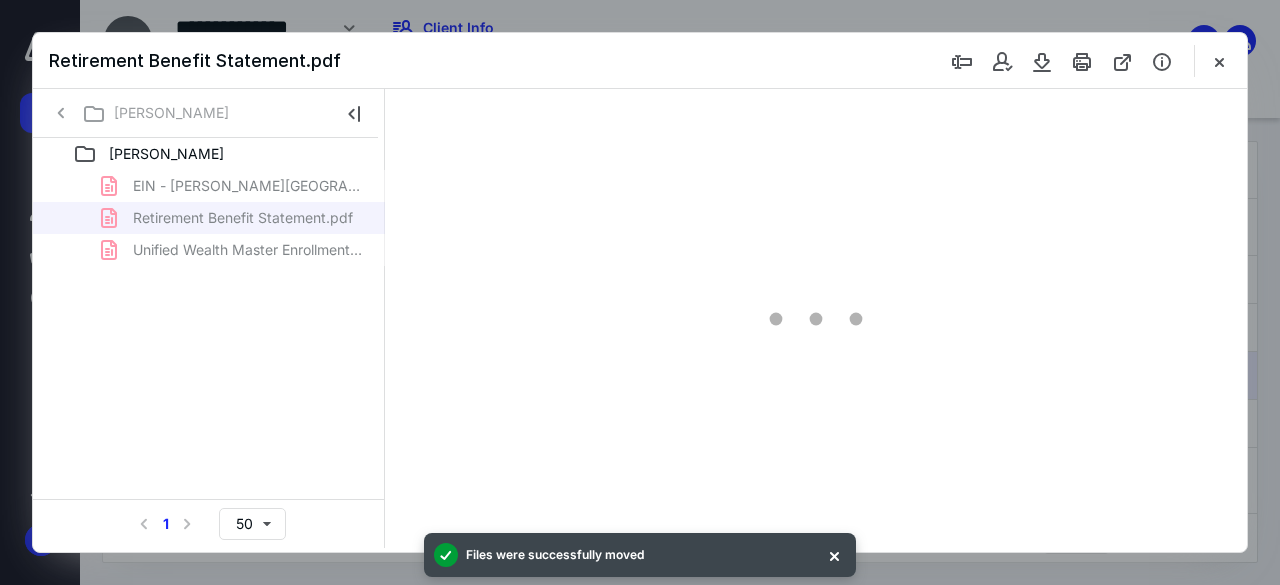 scroll, scrollTop: 0, scrollLeft: 0, axis: both 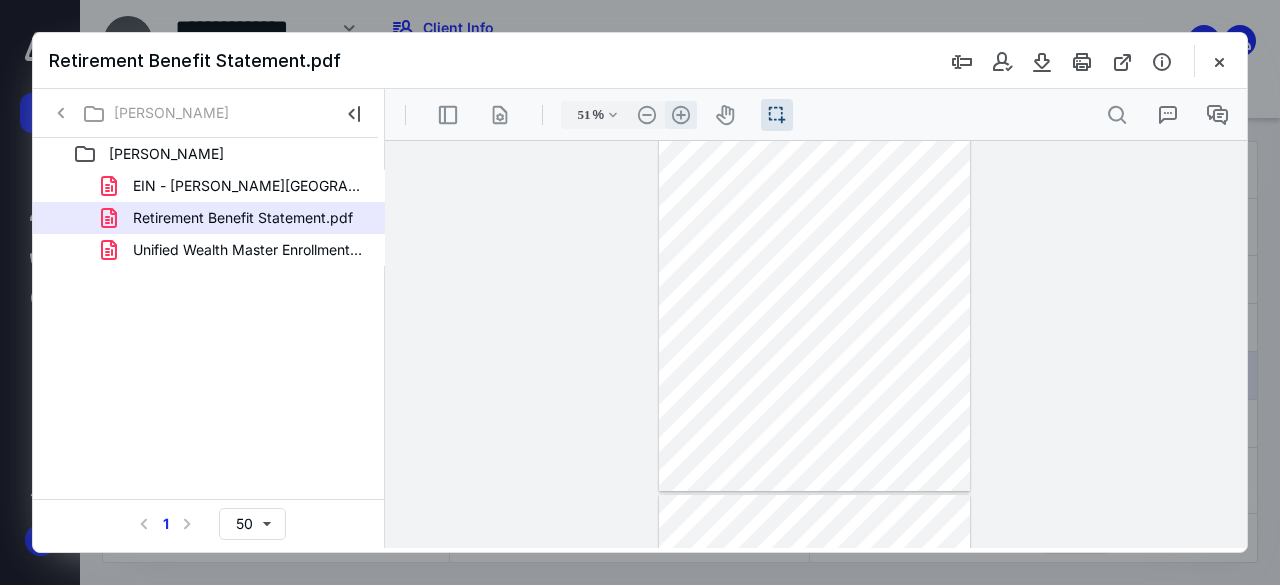 click on ".cls-1{fill:#abb0c4;} icon - header - zoom - in - line" at bounding box center (681, 115) 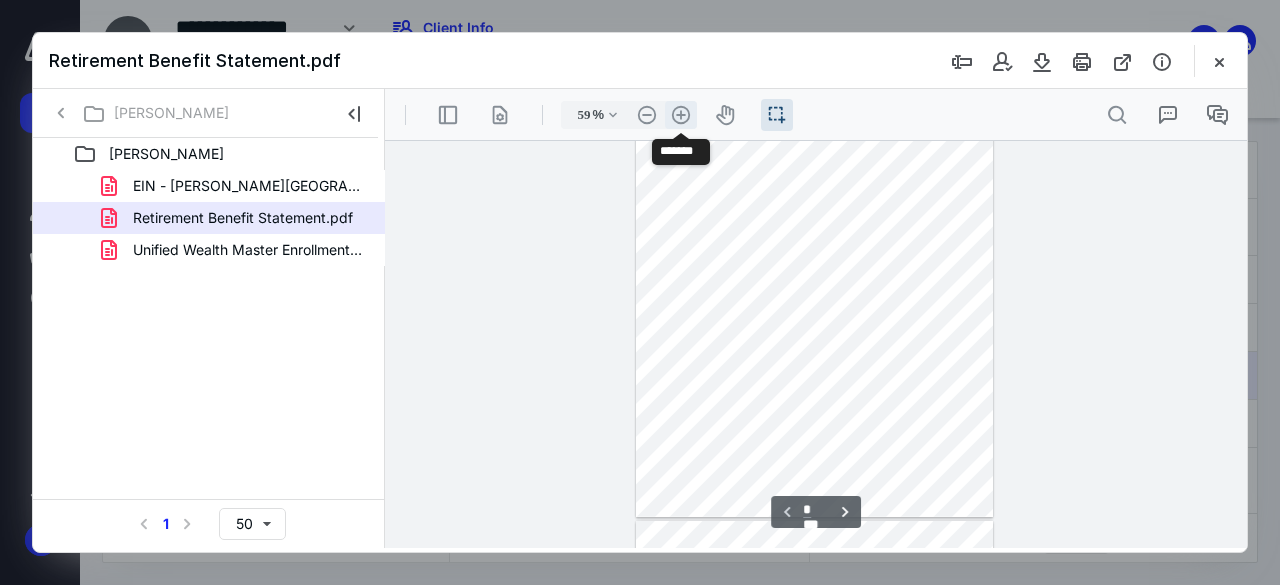 click on ".cls-1{fill:#abb0c4;} icon - header - zoom - in - line" at bounding box center [681, 115] 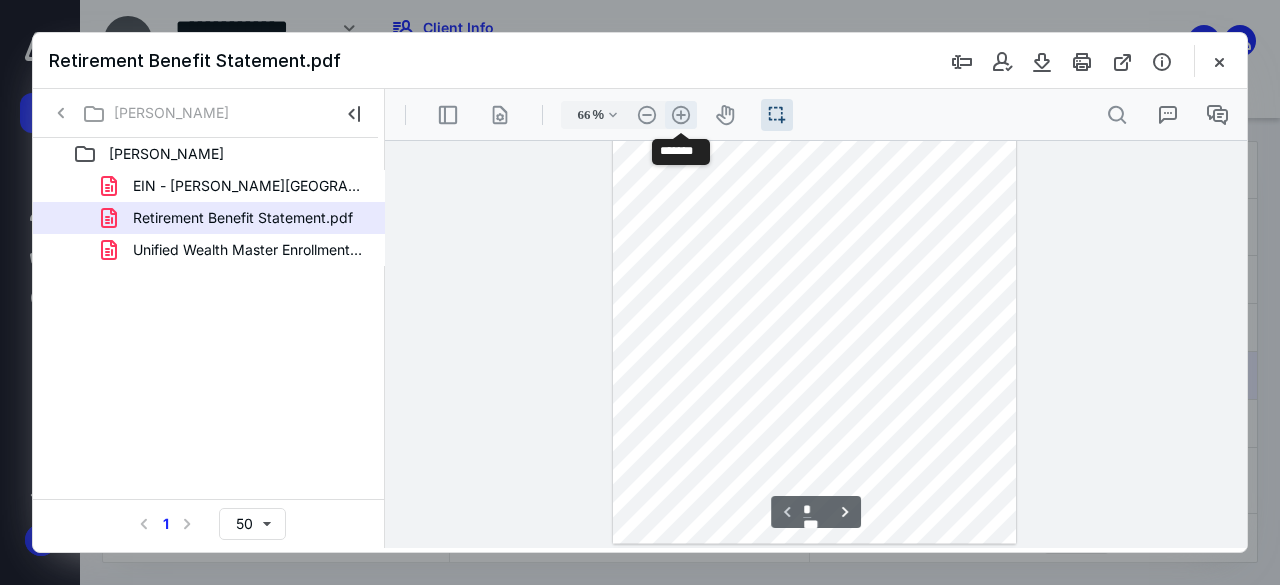click on ".cls-1{fill:#abb0c4;} icon - header - zoom - in - line" at bounding box center [681, 115] 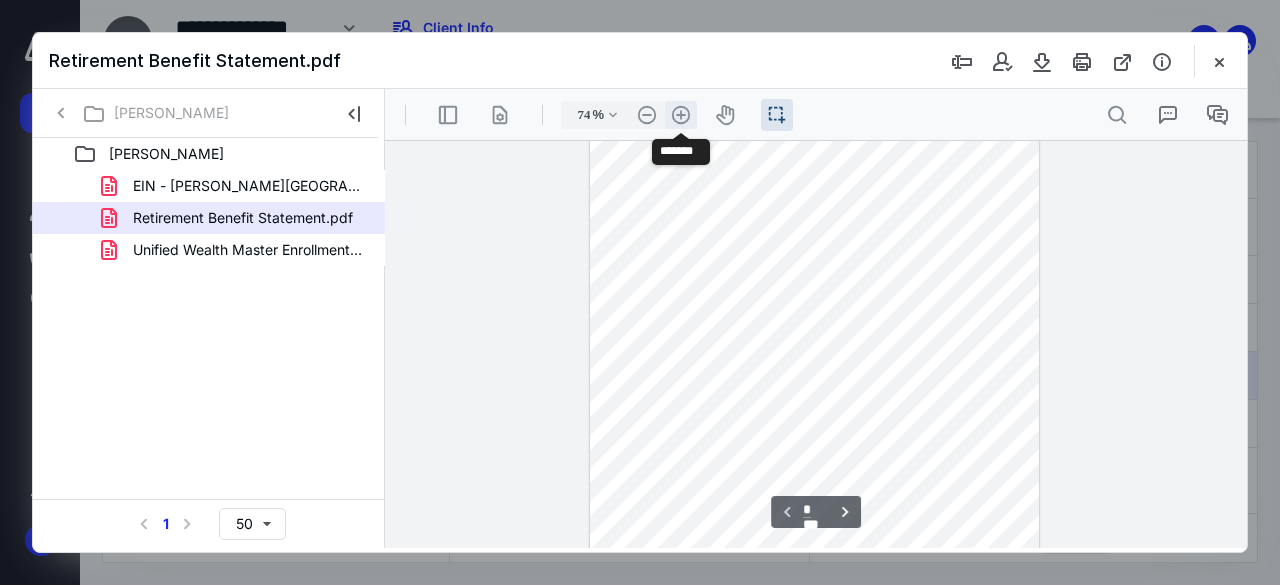 click on ".cls-1{fill:#abb0c4;} icon - header - zoom - in - line" at bounding box center [681, 115] 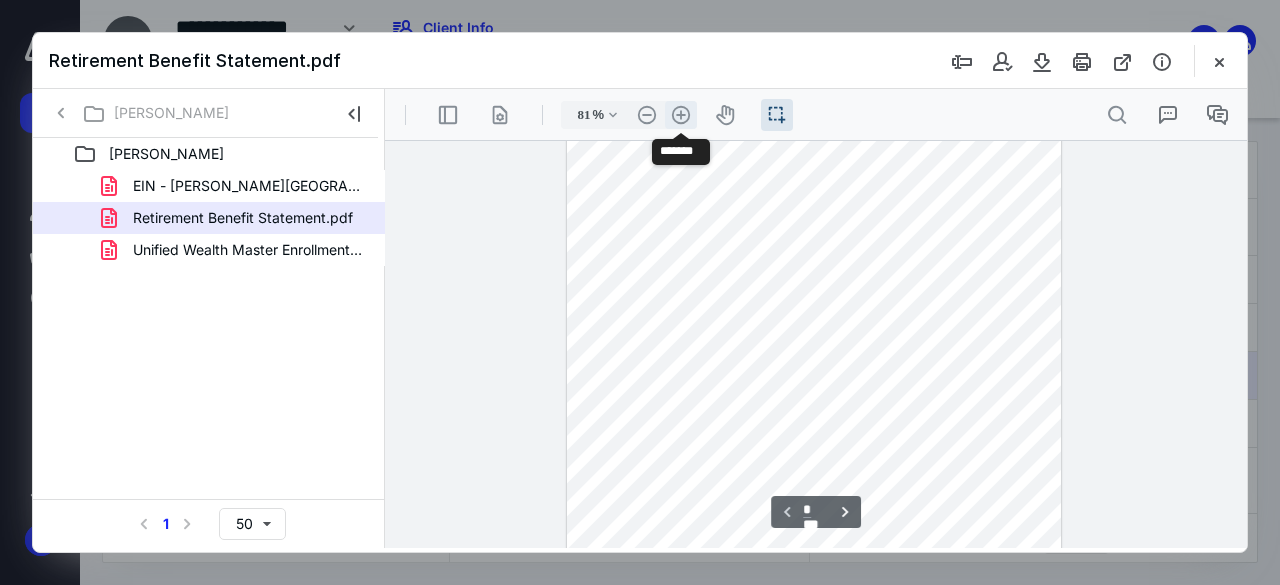 click on ".cls-1{fill:#abb0c4;} icon - header - zoom - in - line" at bounding box center [681, 115] 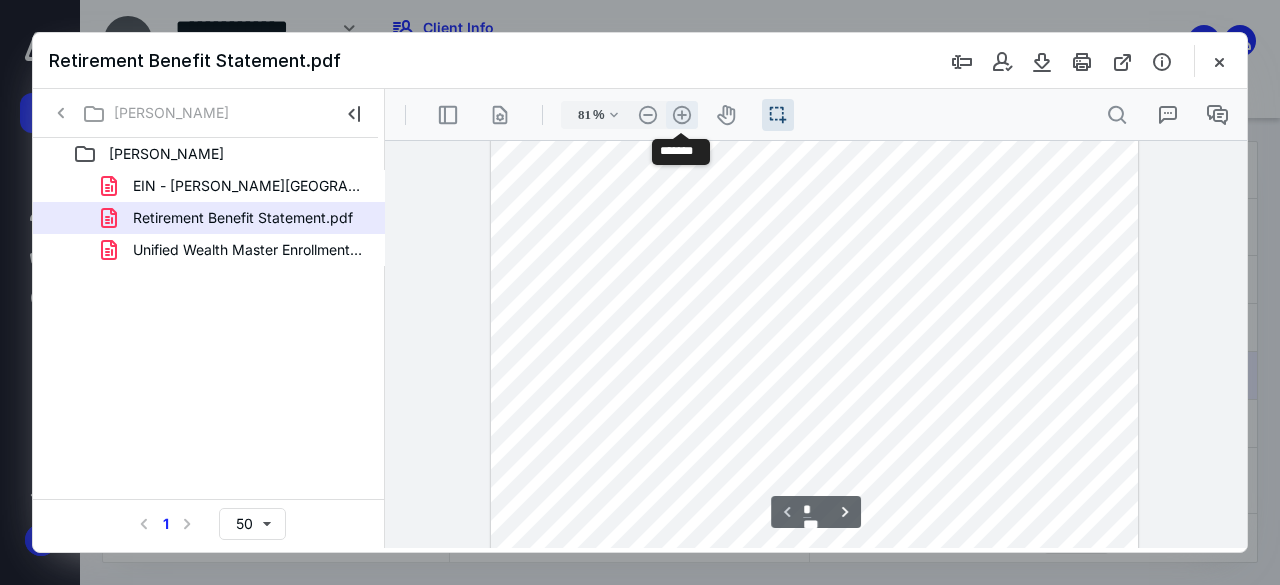type on "106" 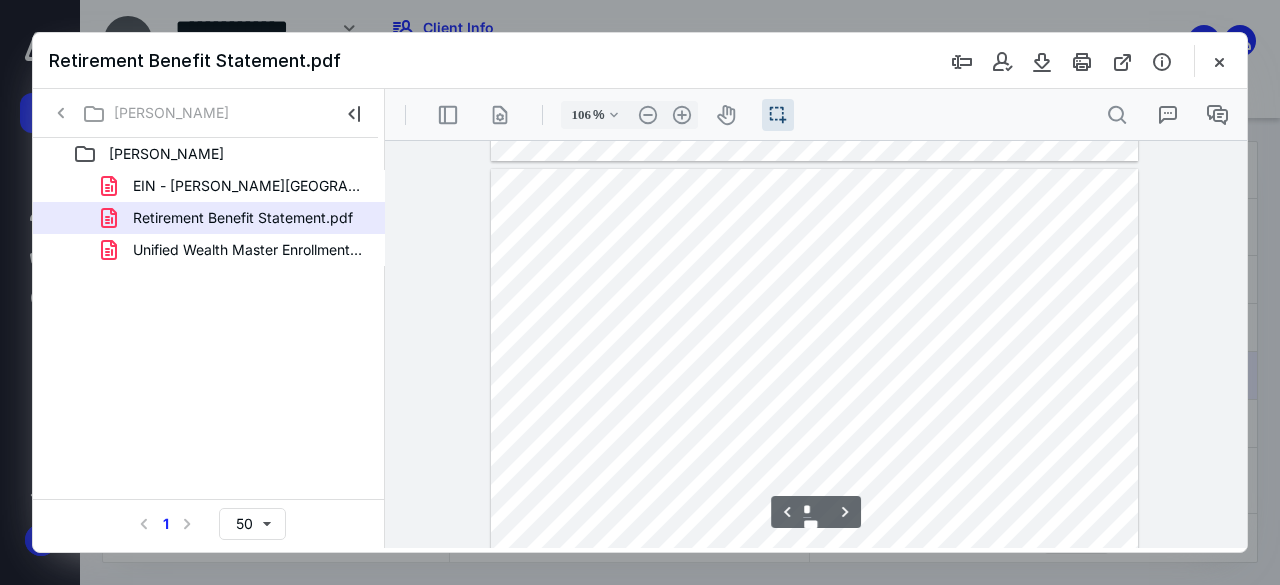 scroll, scrollTop: 883, scrollLeft: 0, axis: vertical 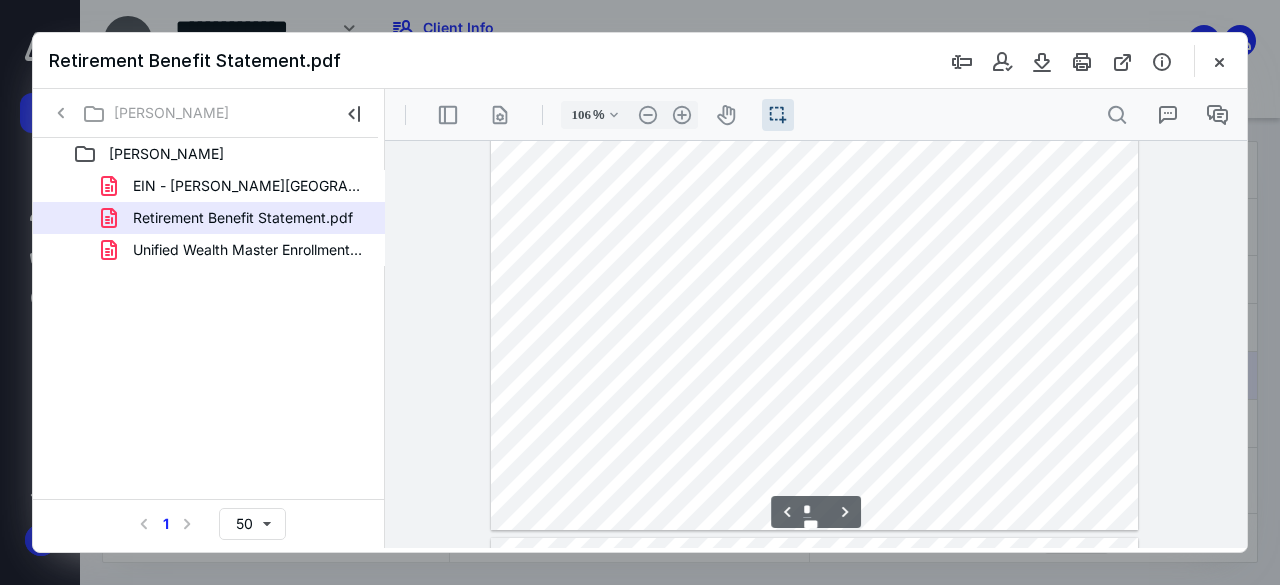 type on "*" 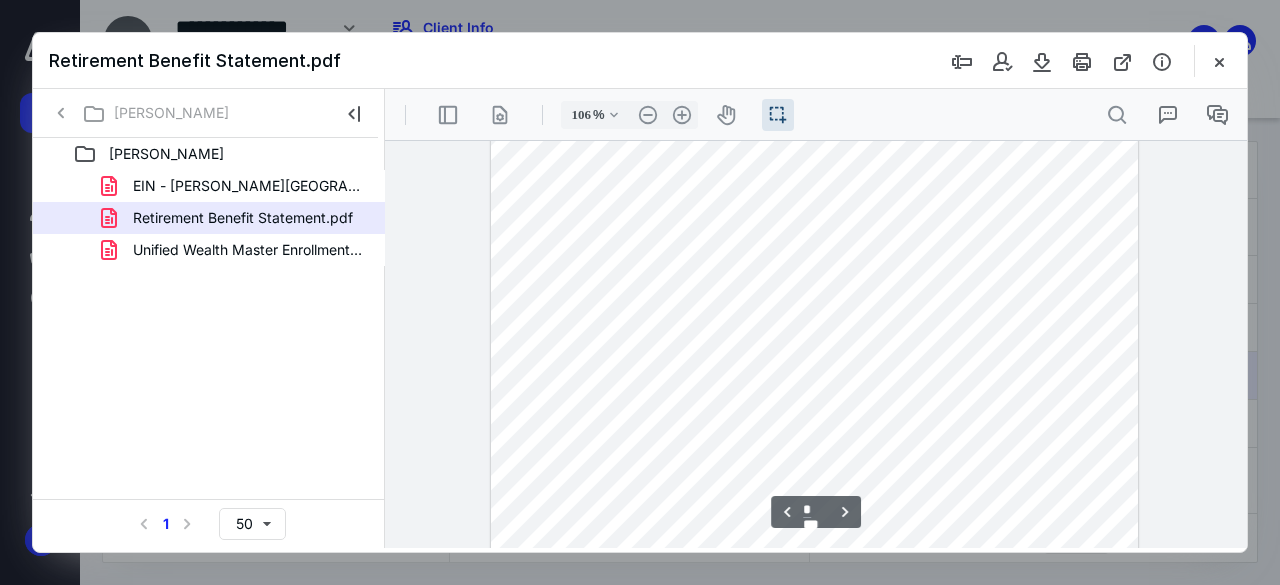 scroll, scrollTop: 1843, scrollLeft: 0, axis: vertical 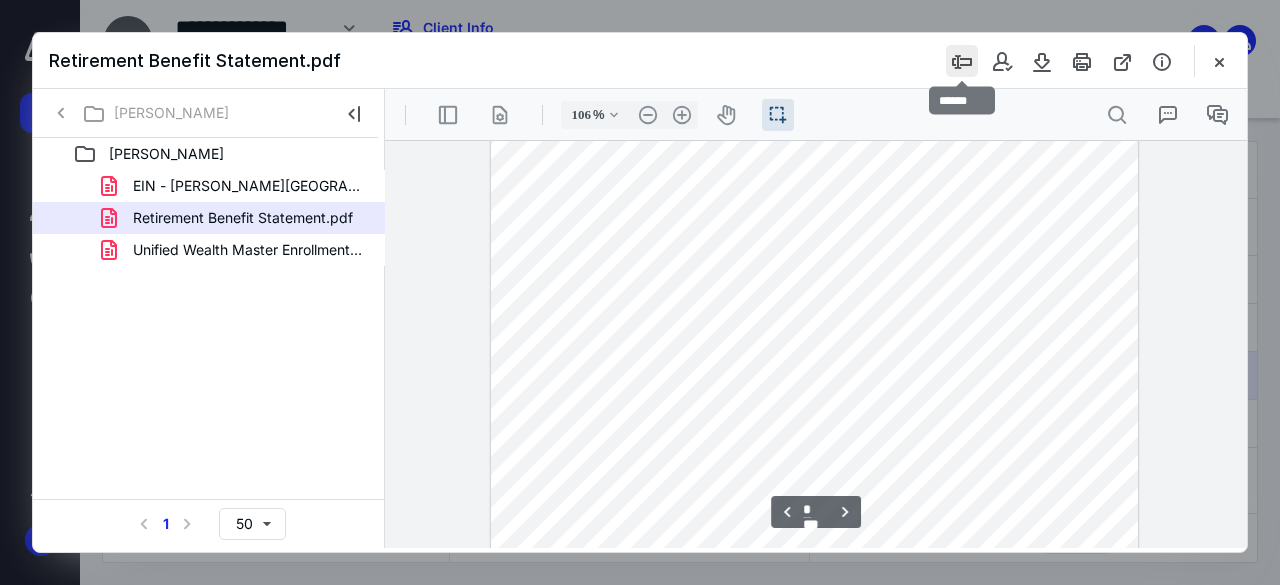 click at bounding box center (962, 61) 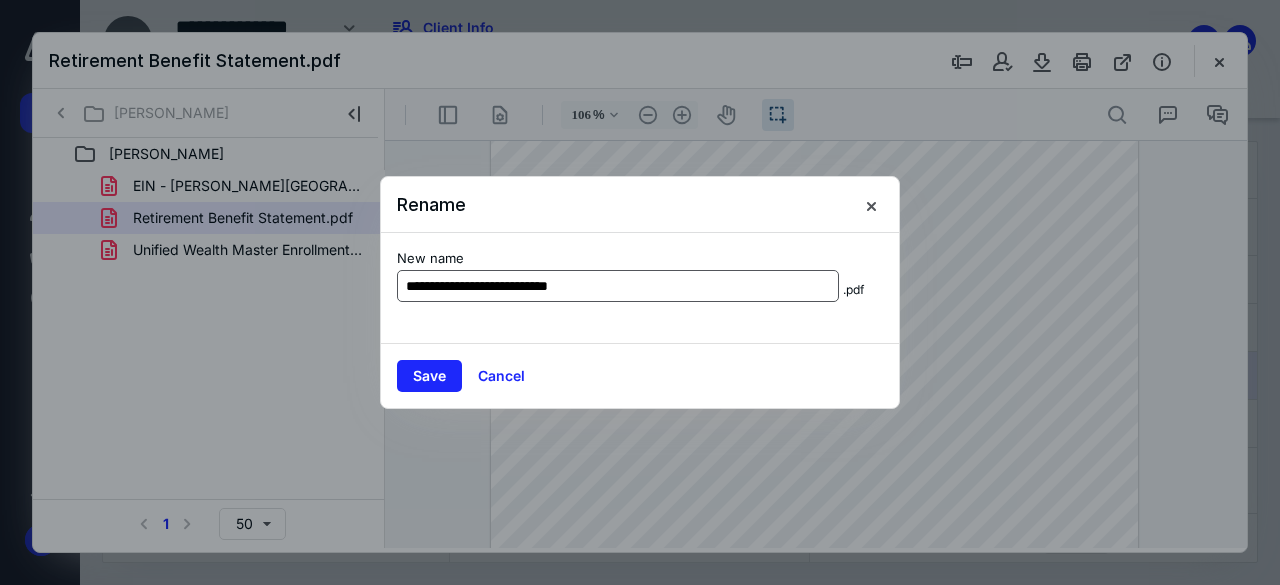 click on "**********" at bounding box center (618, 286) 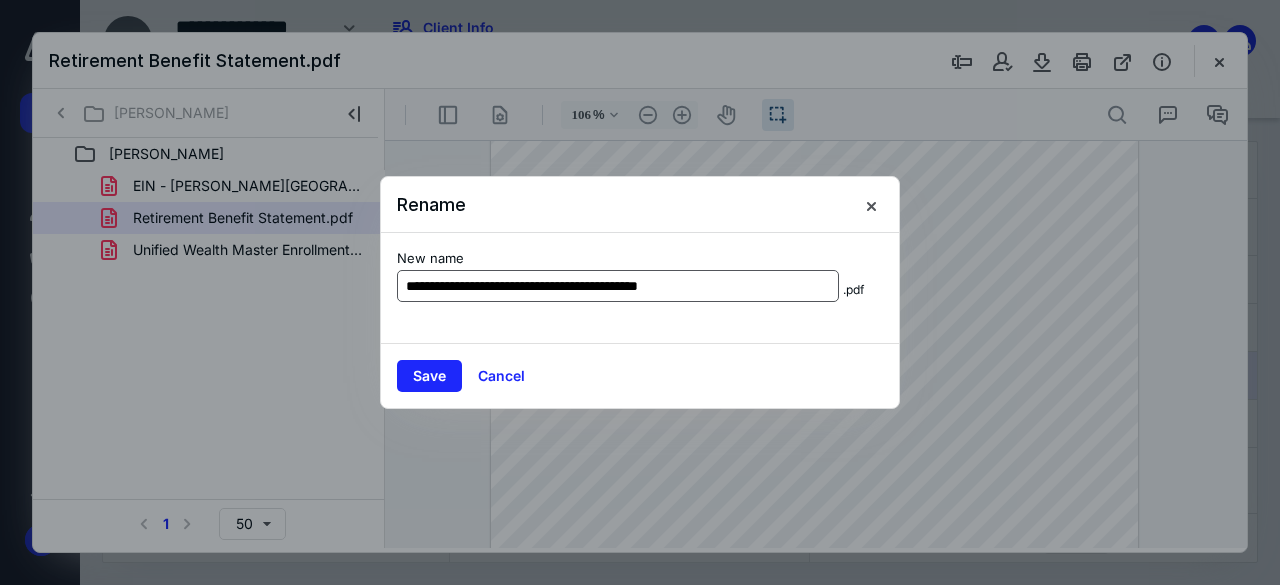 type on "**********" 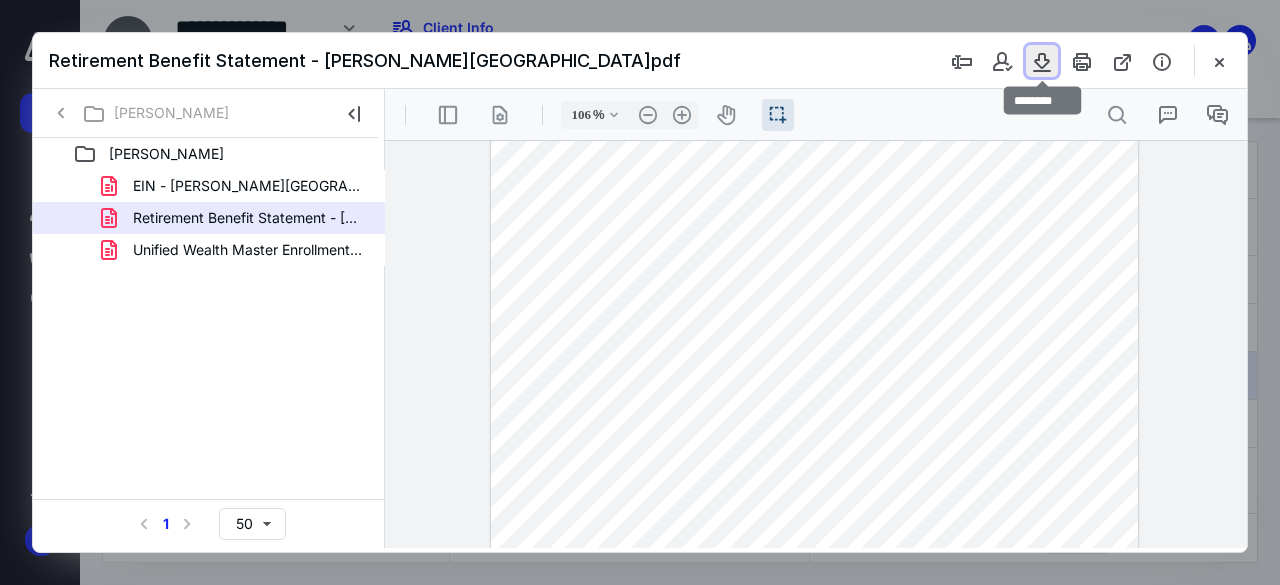 click at bounding box center [1042, 61] 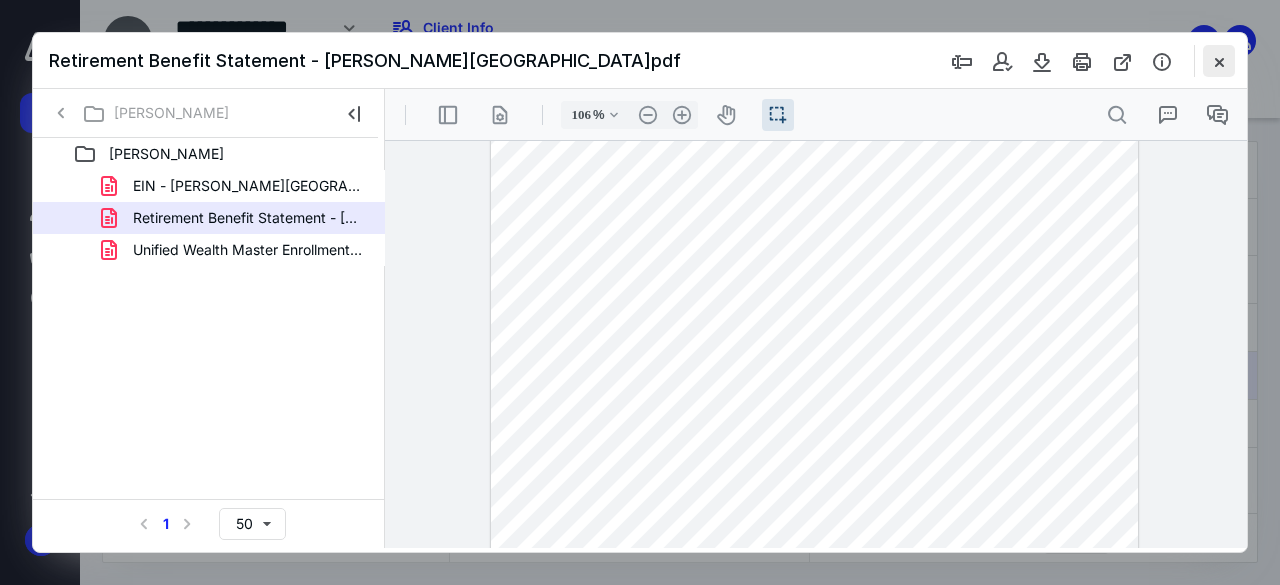 click at bounding box center (1219, 61) 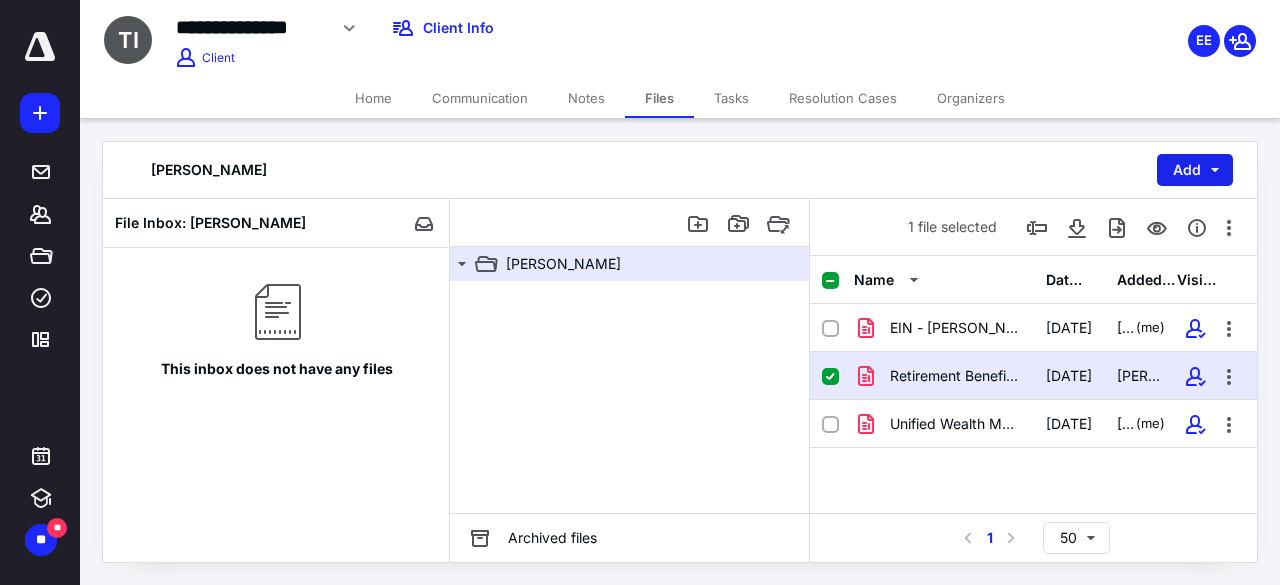 click on "Add" at bounding box center [1195, 170] 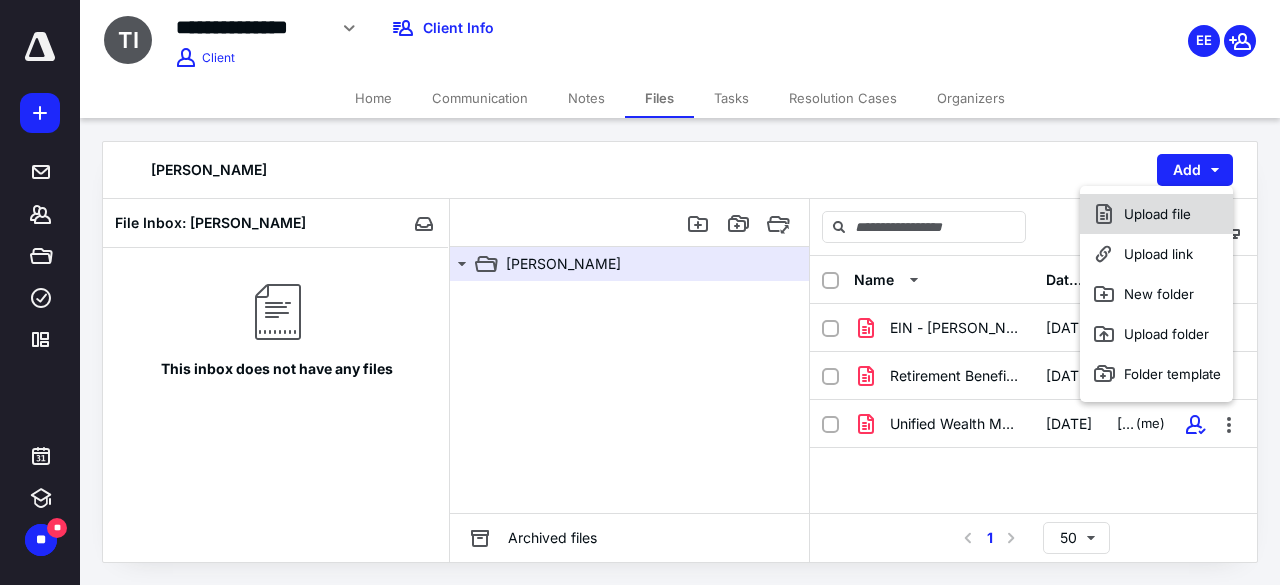 click 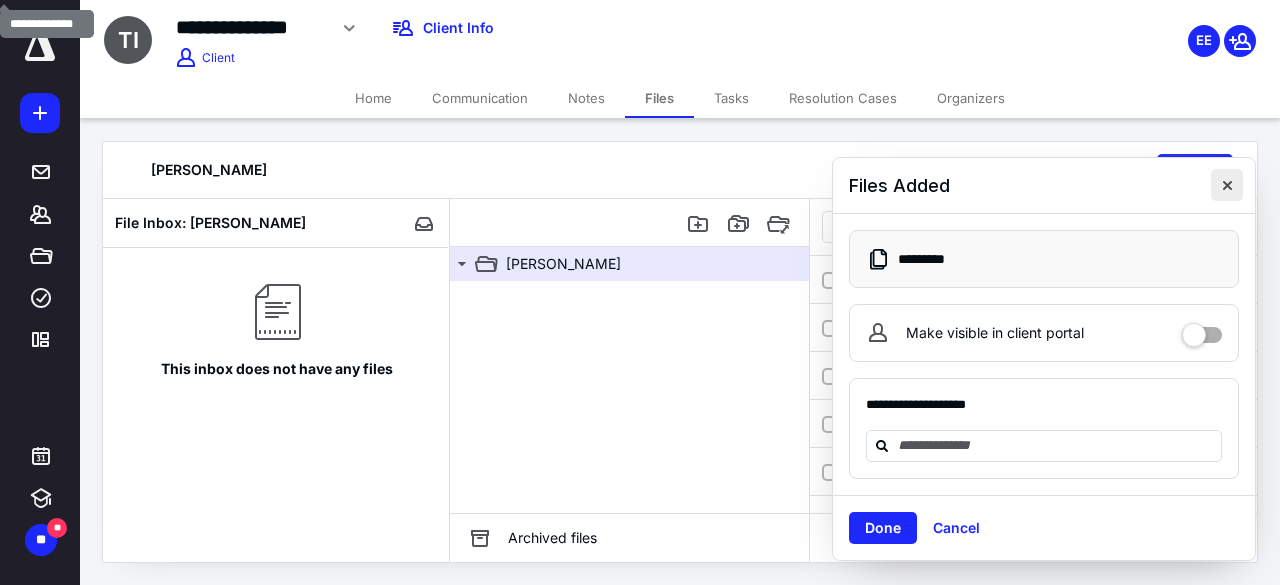 click at bounding box center [1227, 185] 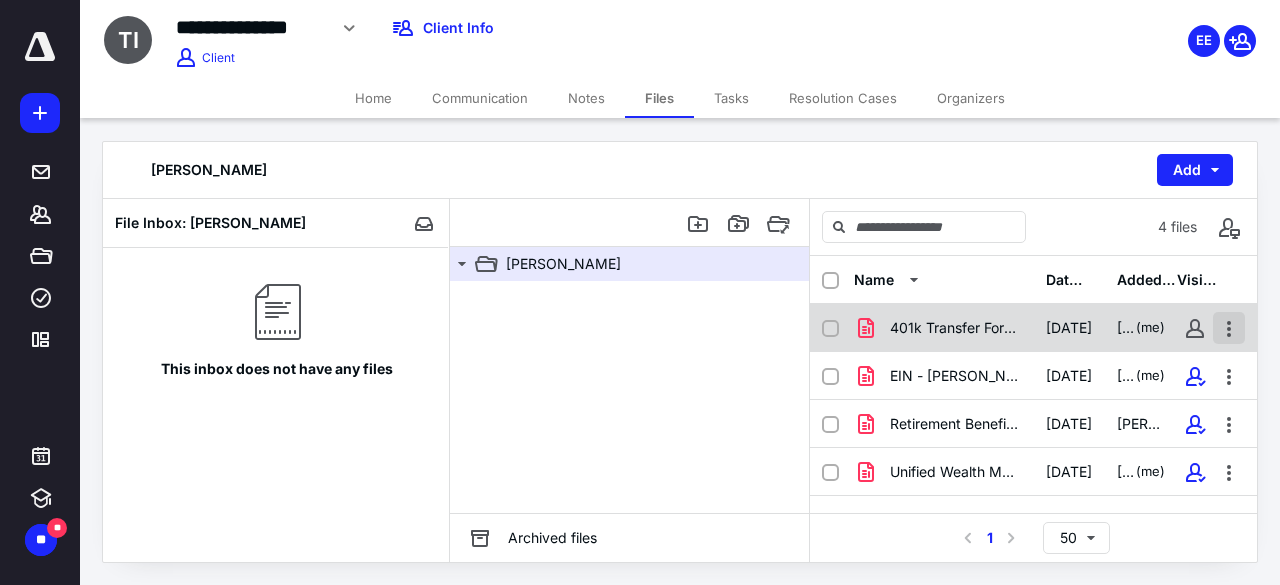 click at bounding box center (1229, 328) 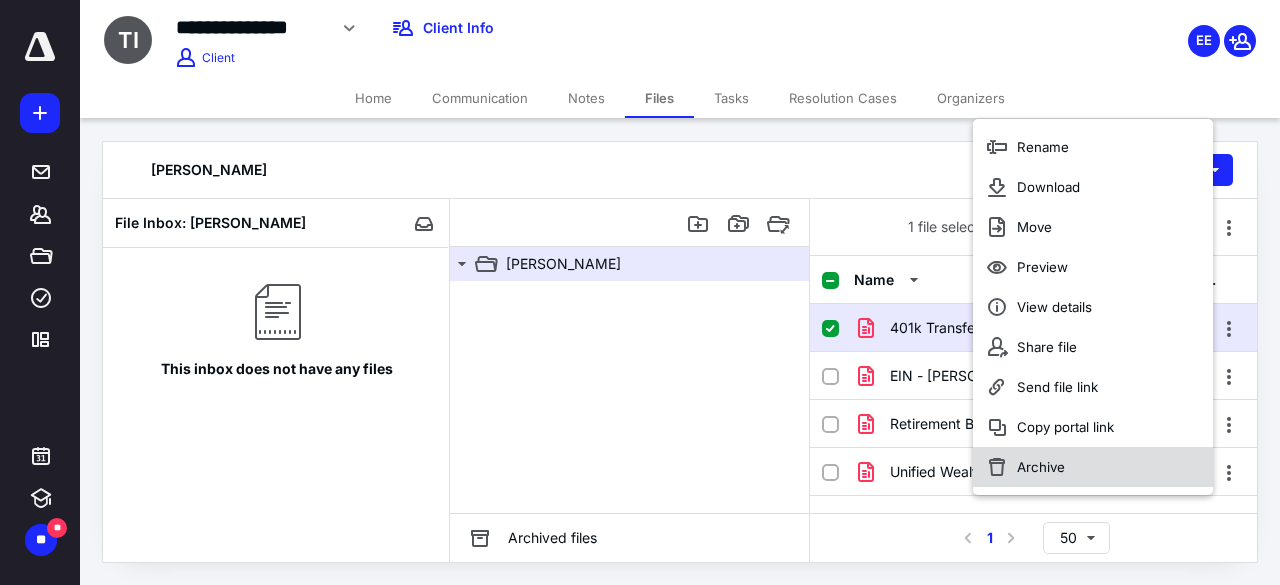 click on "Archive" at bounding box center [1093, 467] 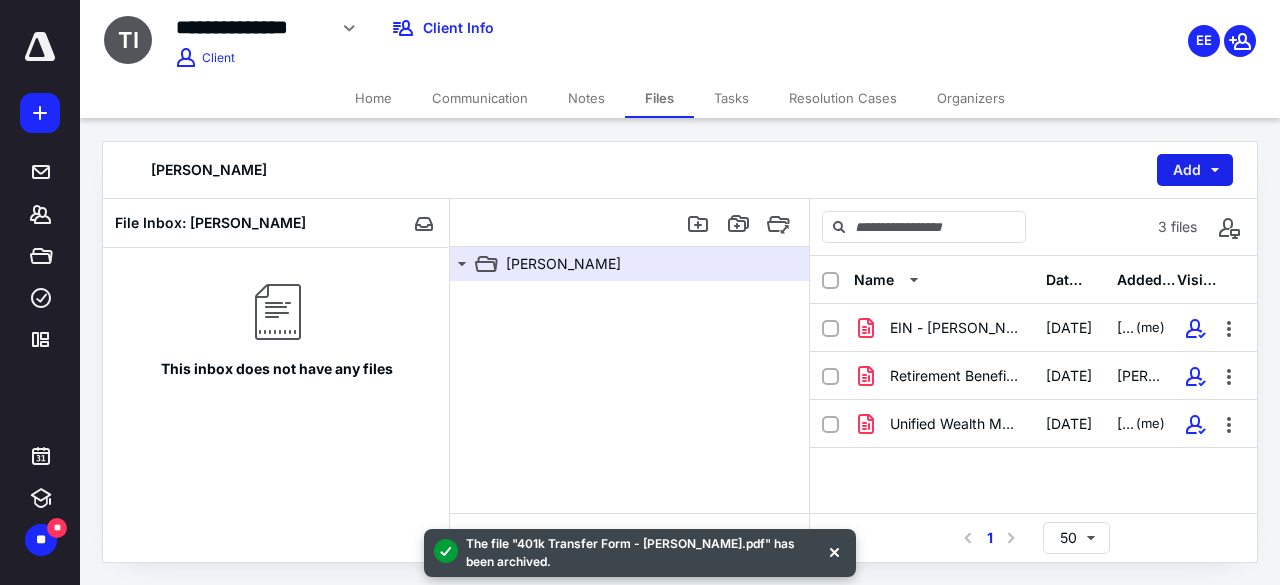 click on "Add" at bounding box center [1195, 170] 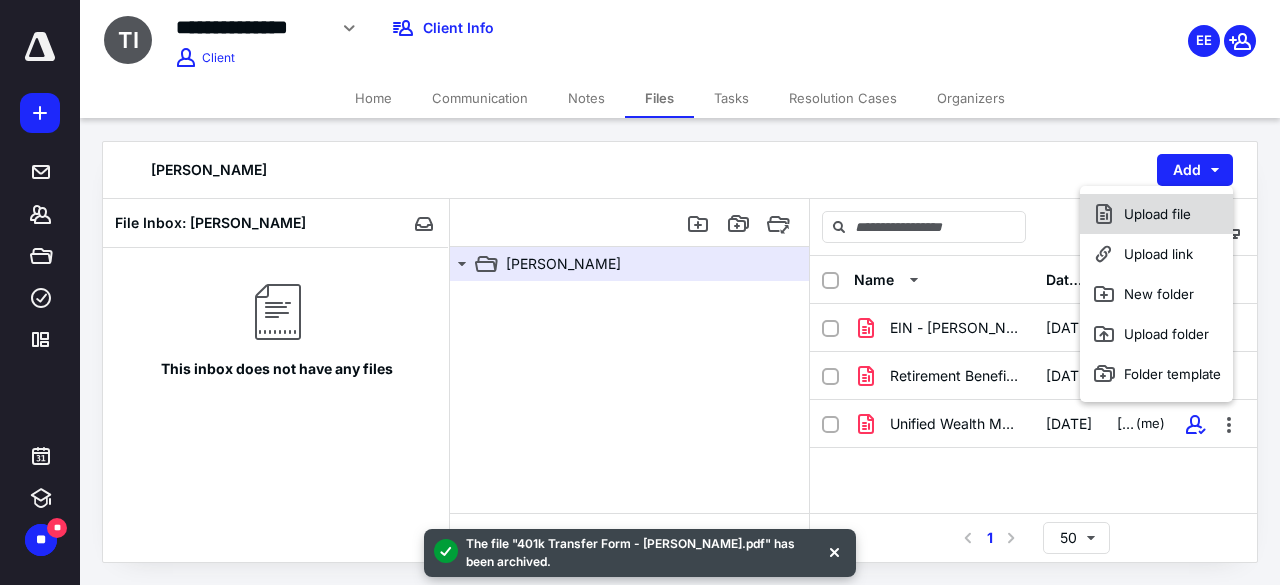 click on "Upload file" at bounding box center [1156, 214] 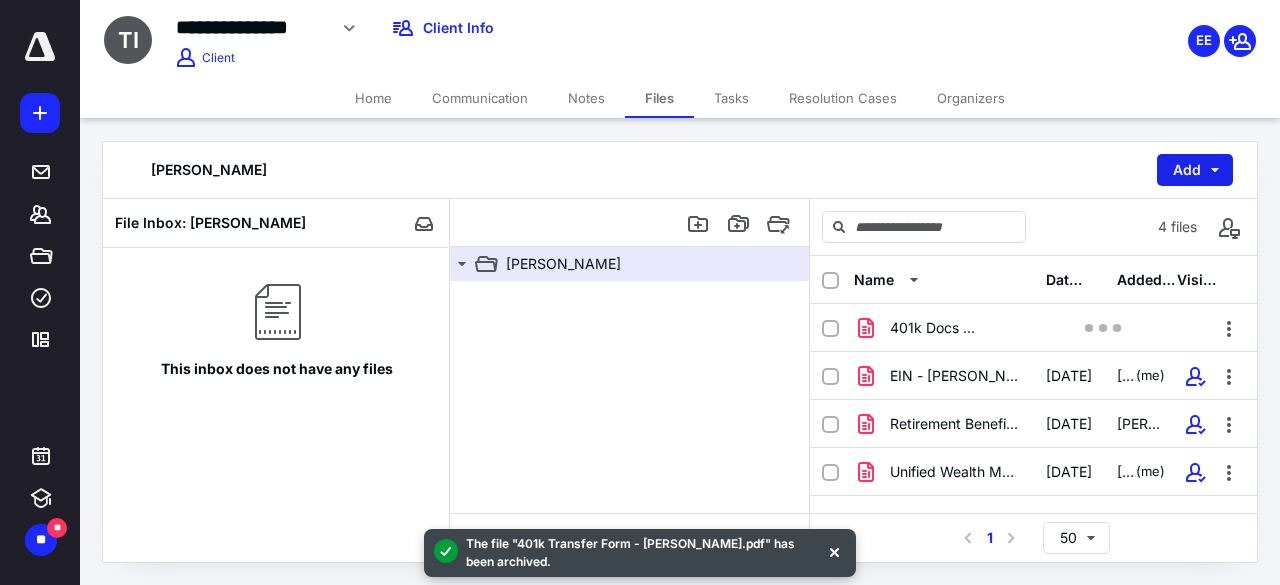 click on "Add" at bounding box center (1195, 170) 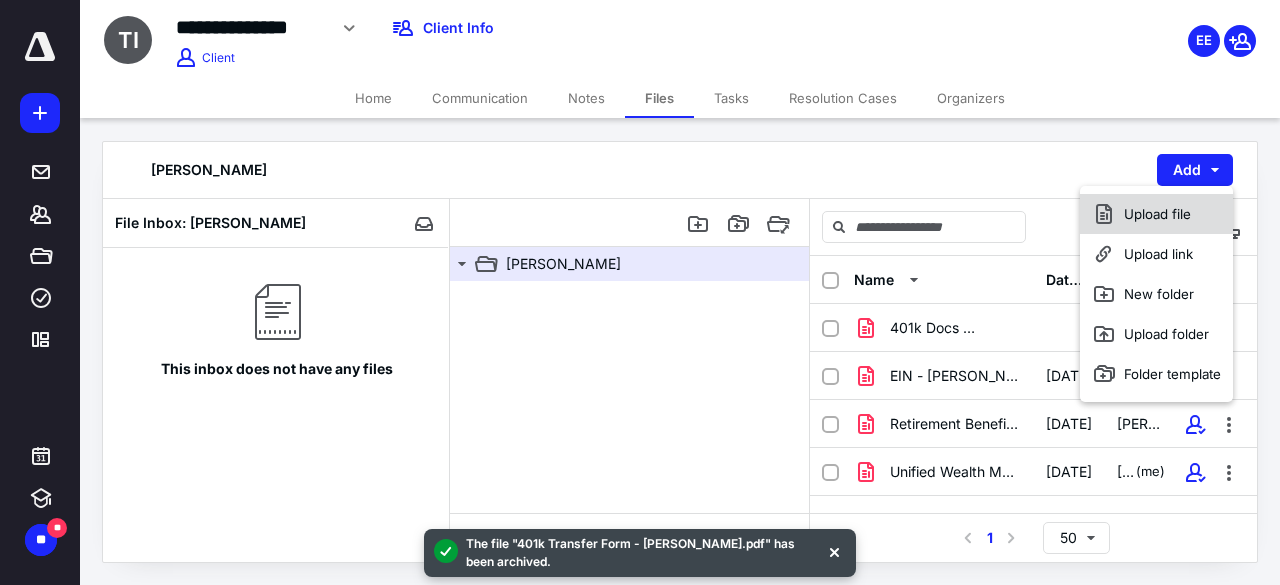 click on "Upload file" at bounding box center [1156, 214] 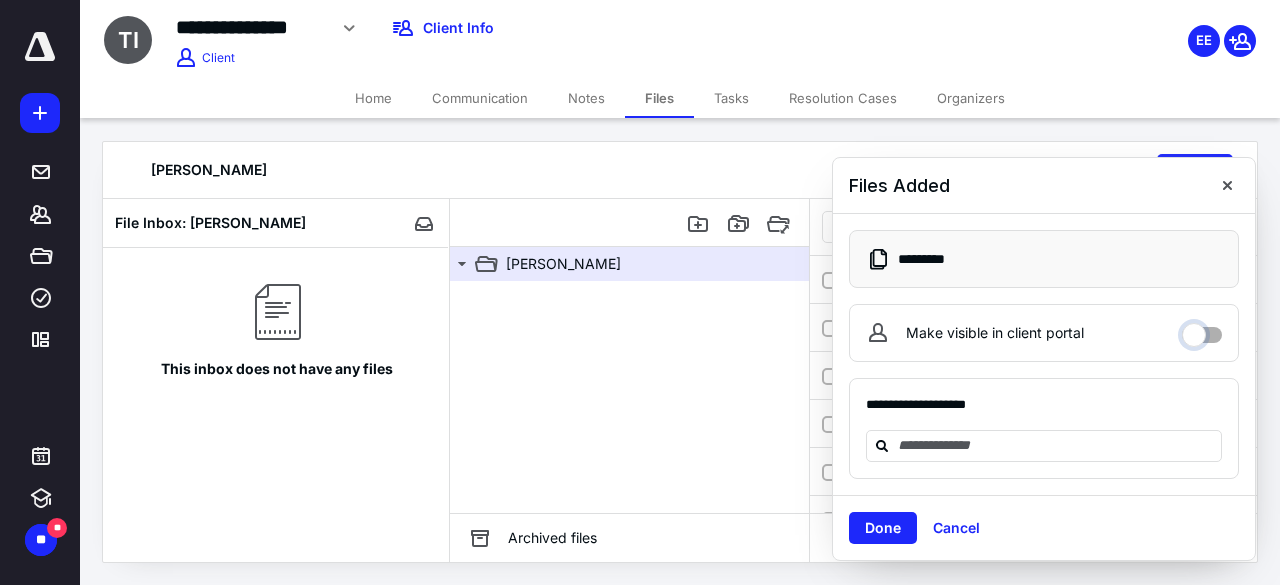 click on "Make visible in client portal" at bounding box center (1202, 330) 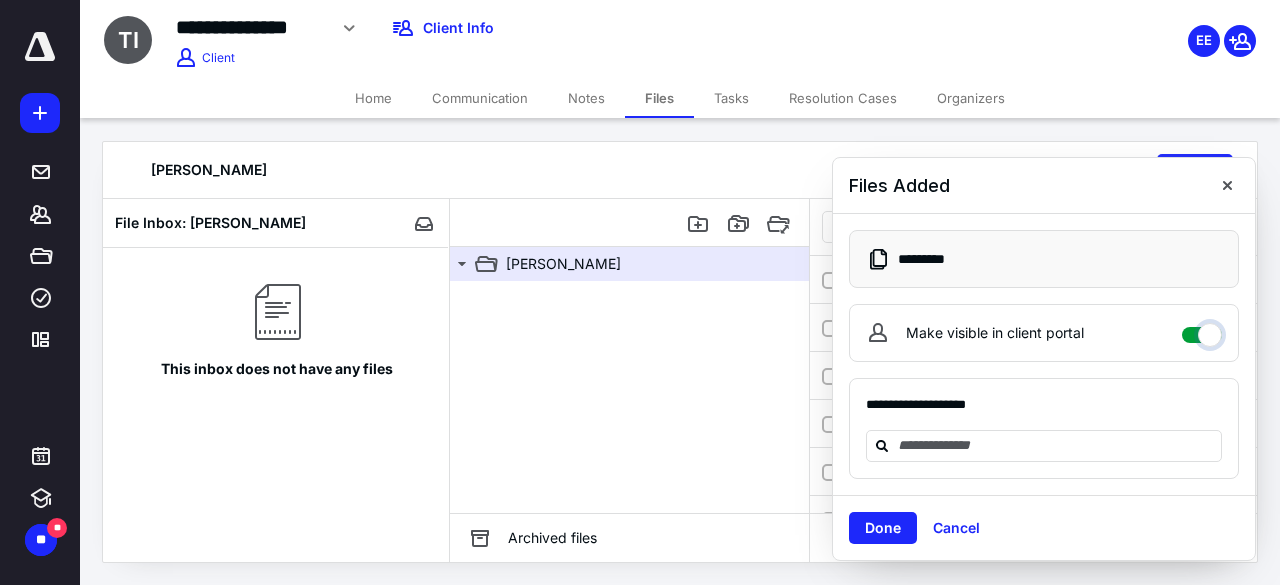 checkbox on "****" 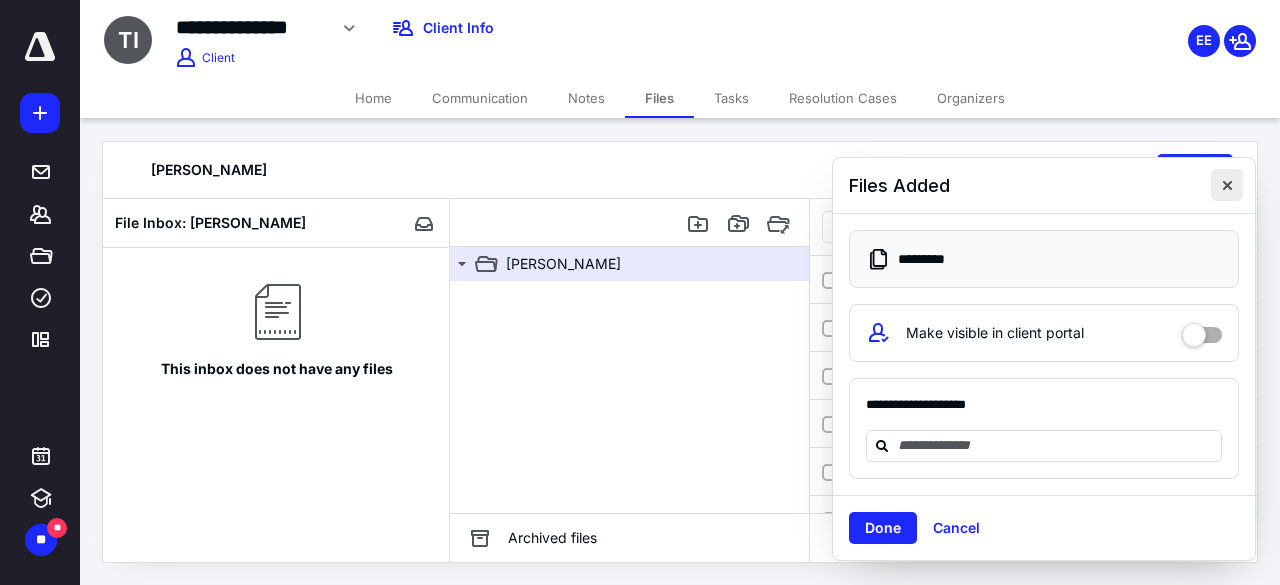 click at bounding box center (1227, 185) 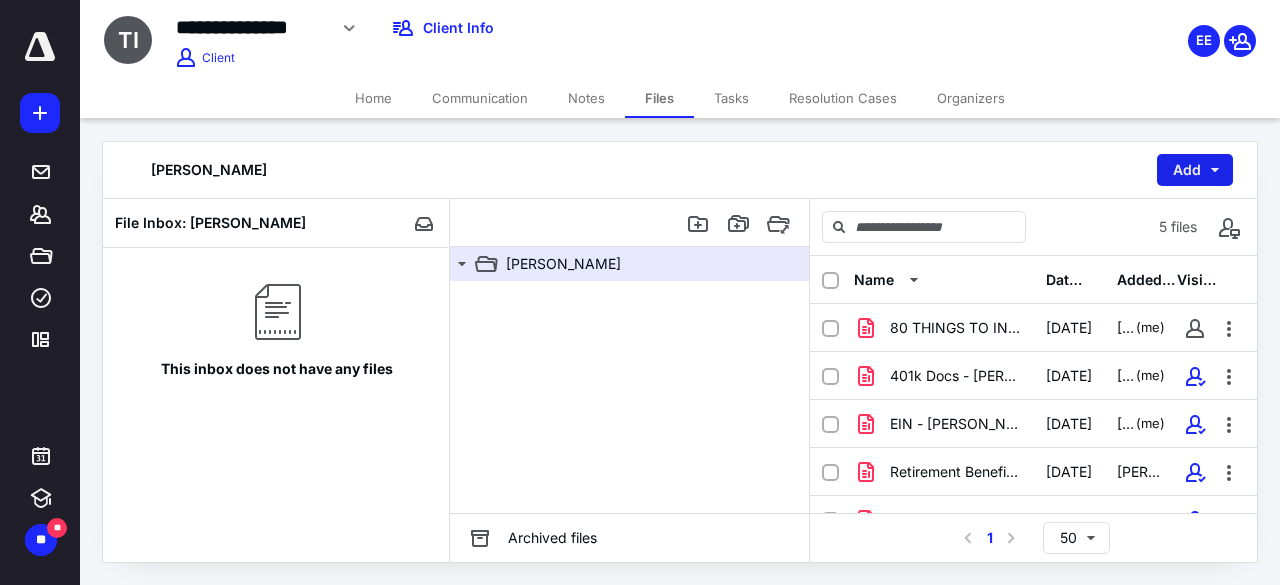 click on "Add" at bounding box center [1195, 170] 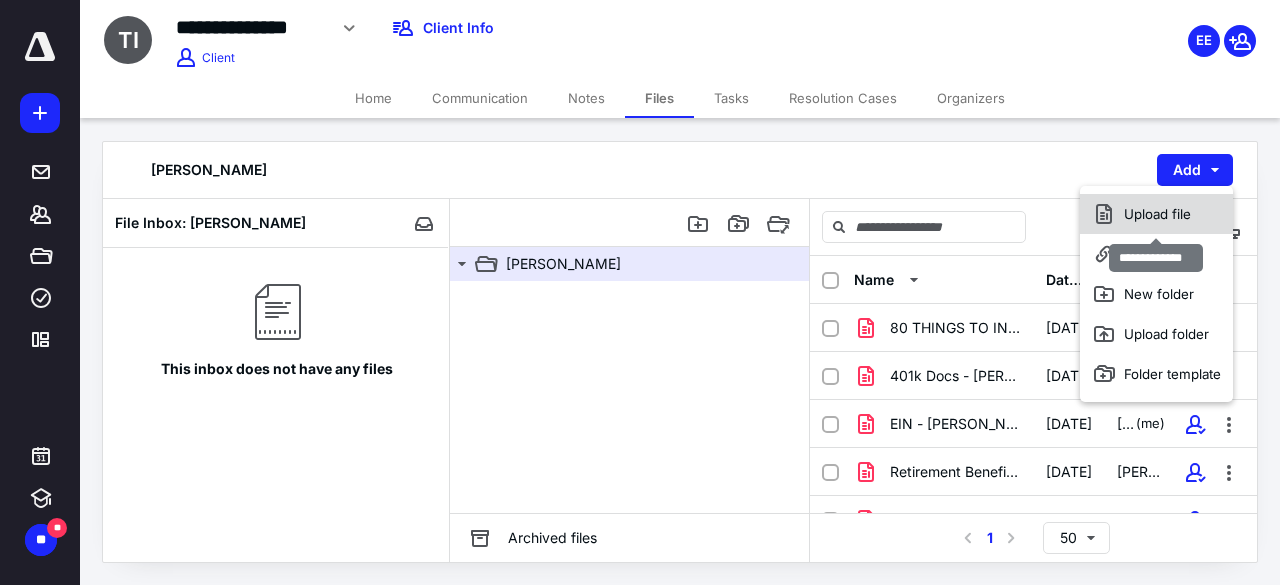 click on "Upload file" at bounding box center (1156, 214) 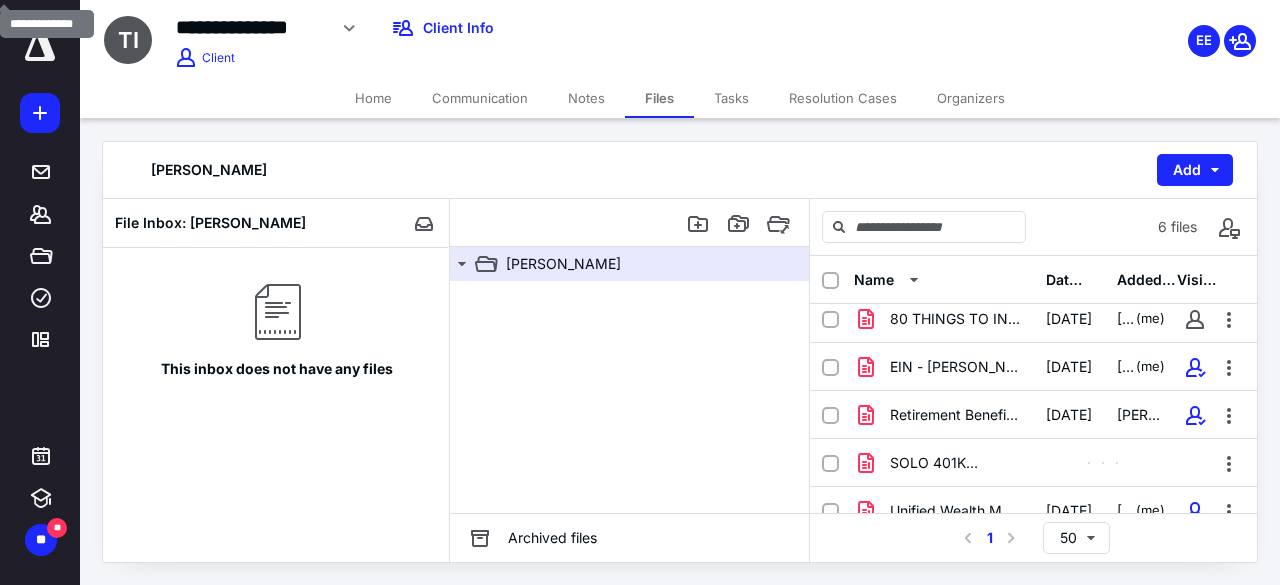 scroll, scrollTop: 46, scrollLeft: 0, axis: vertical 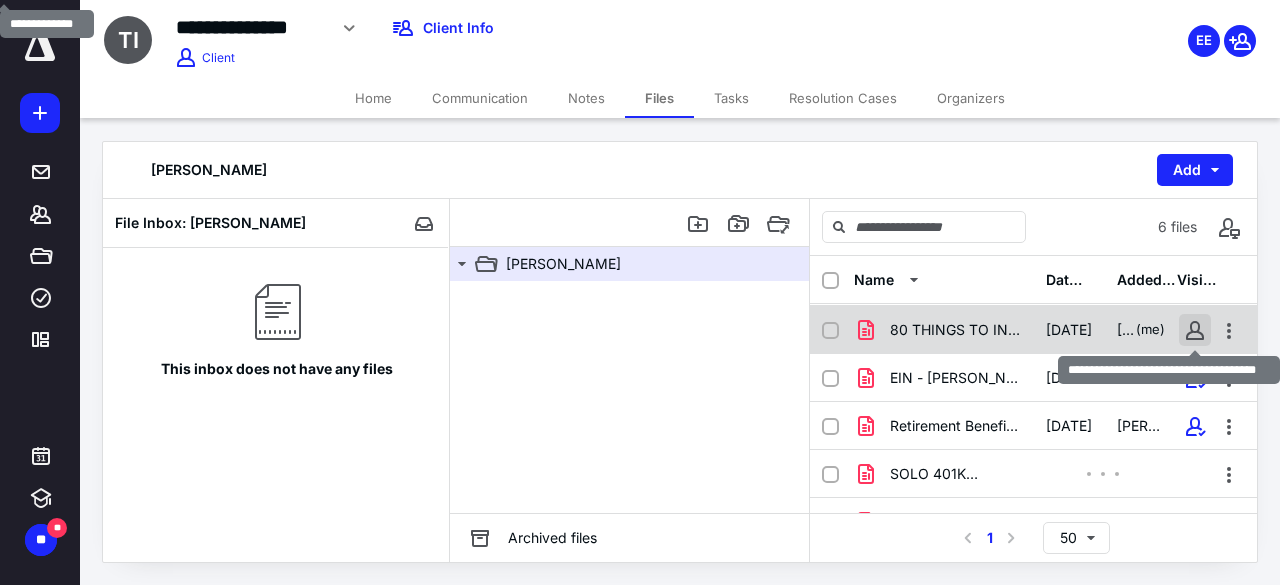 click at bounding box center [1195, 330] 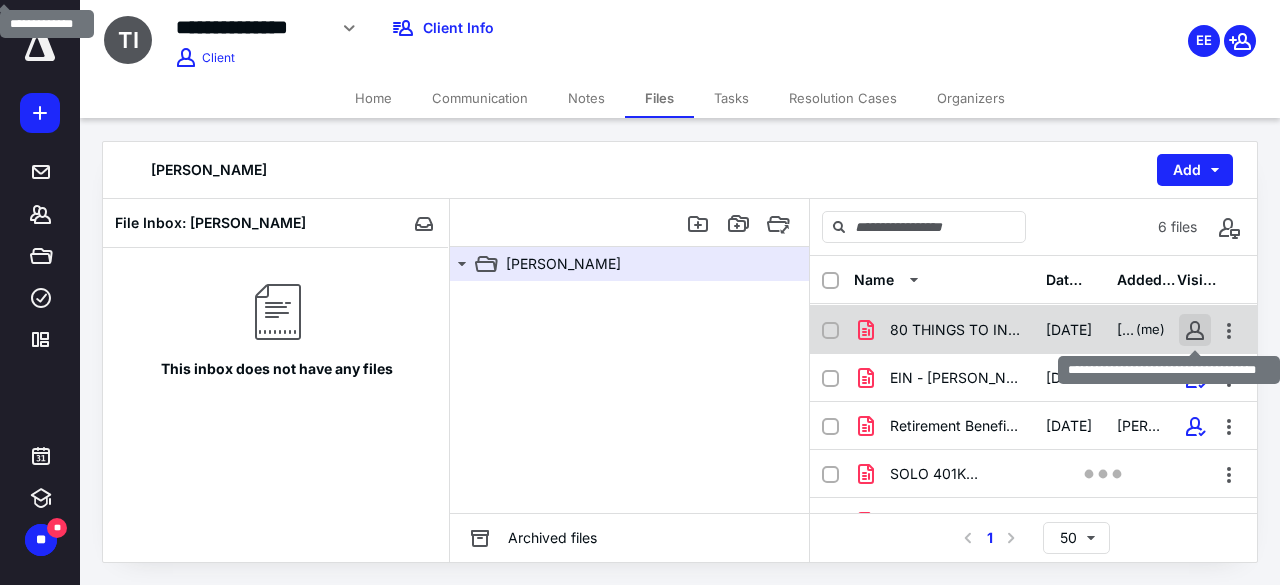 checkbox on "true" 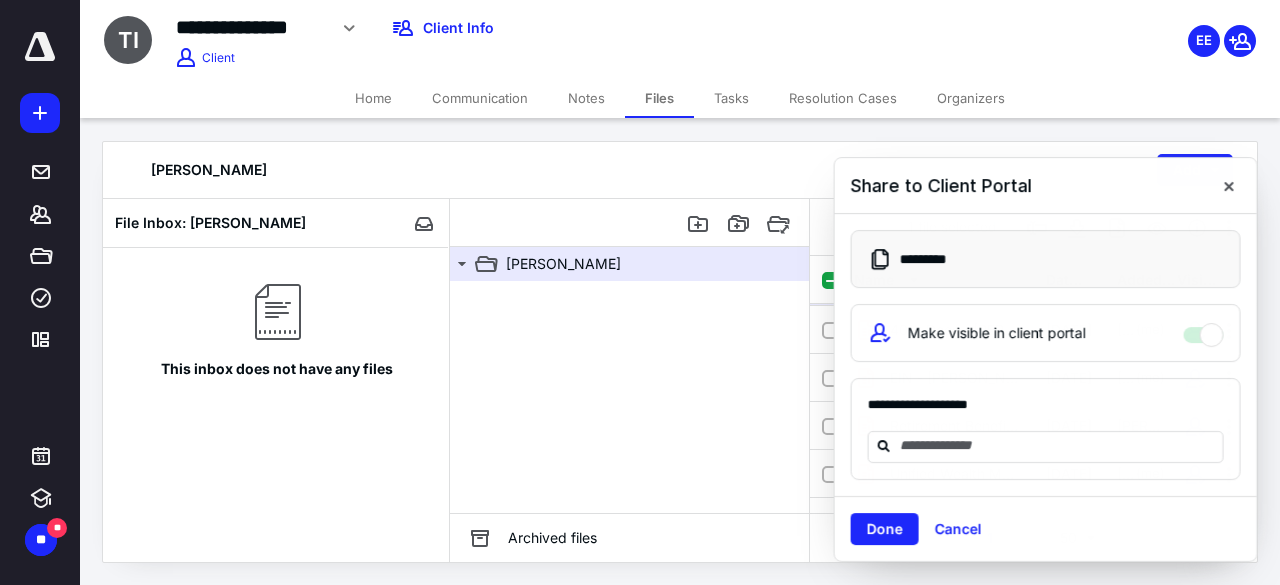 scroll, scrollTop: 0, scrollLeft: 0, axis: both 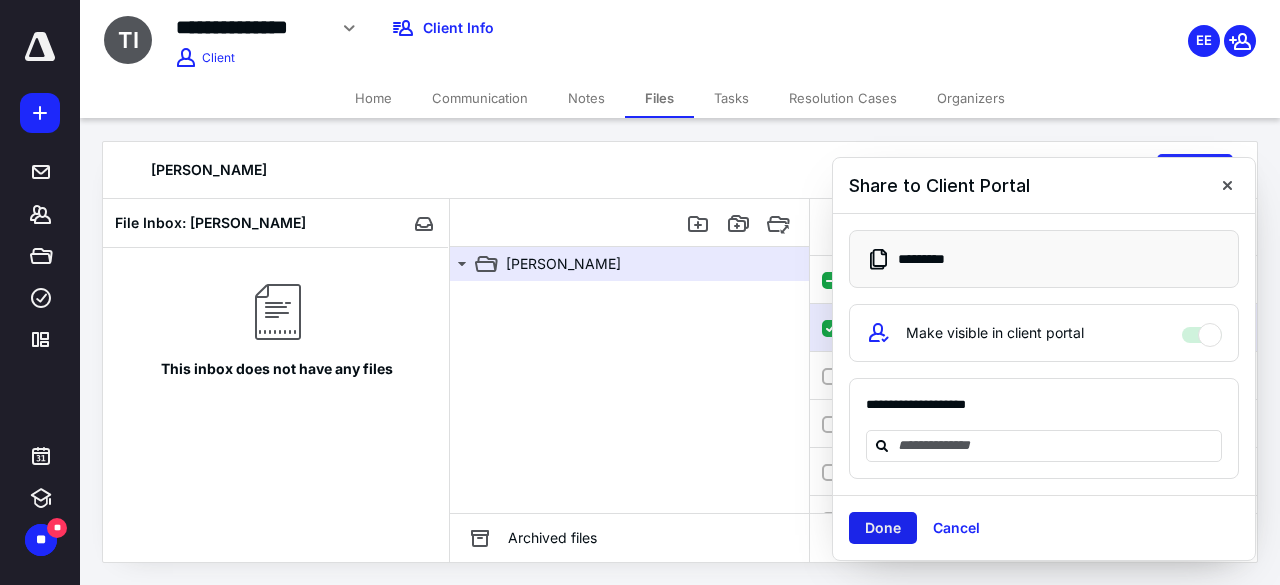 click on "Done" at bounding box center (883, 528) 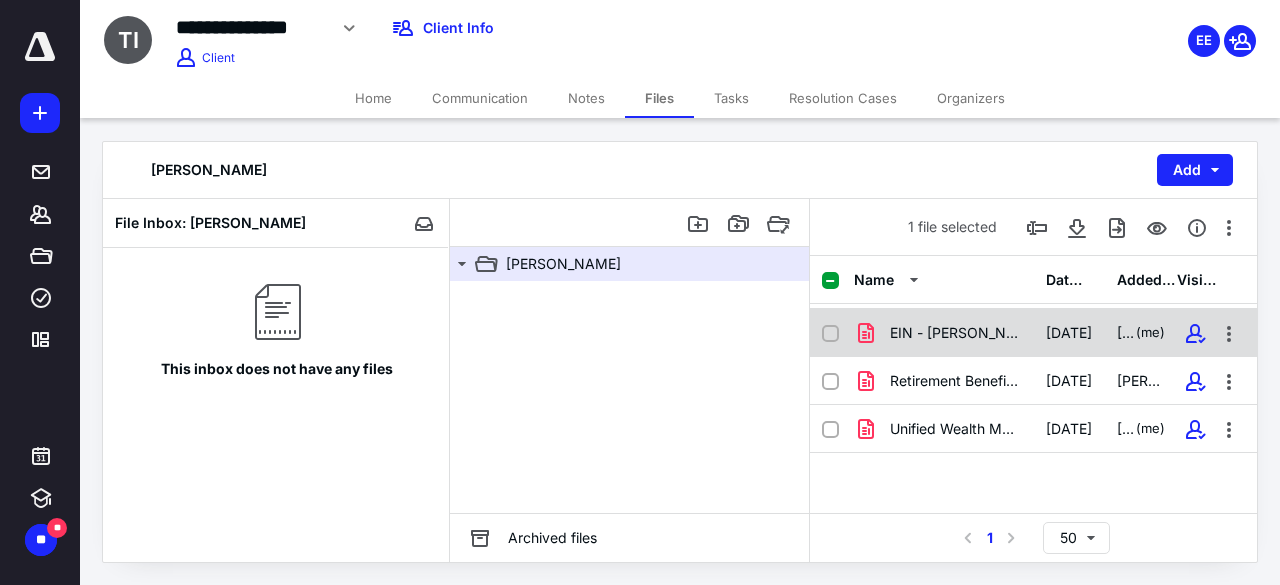 scroll, scrollTop: 0, scrollLeft: 0, axis: both 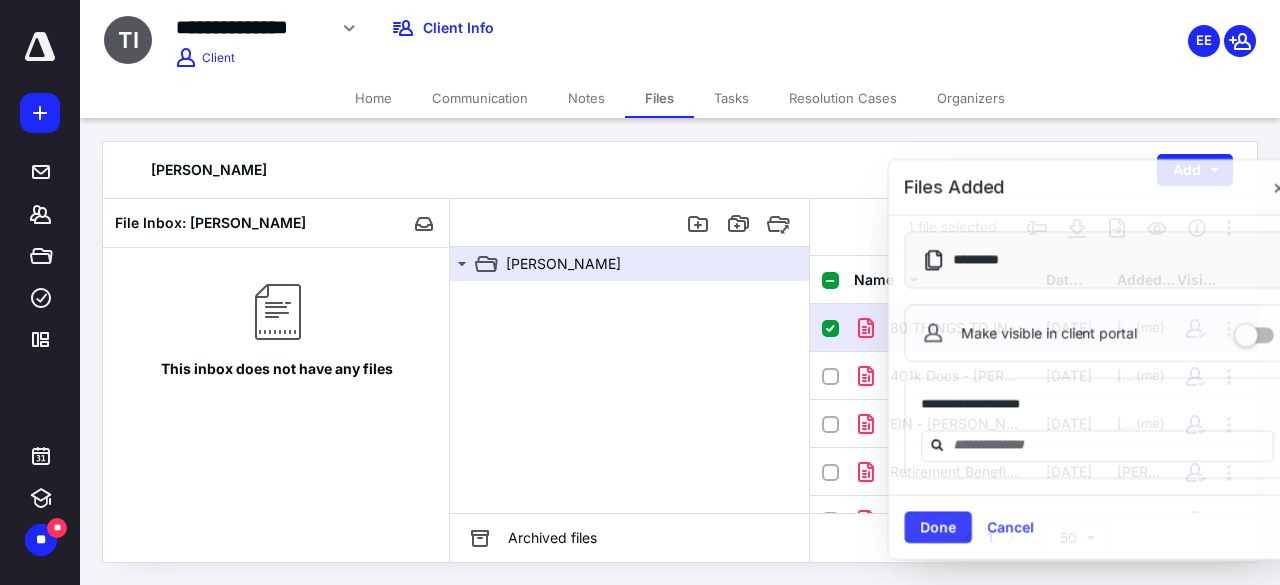 click at bounding box center [629, 397] 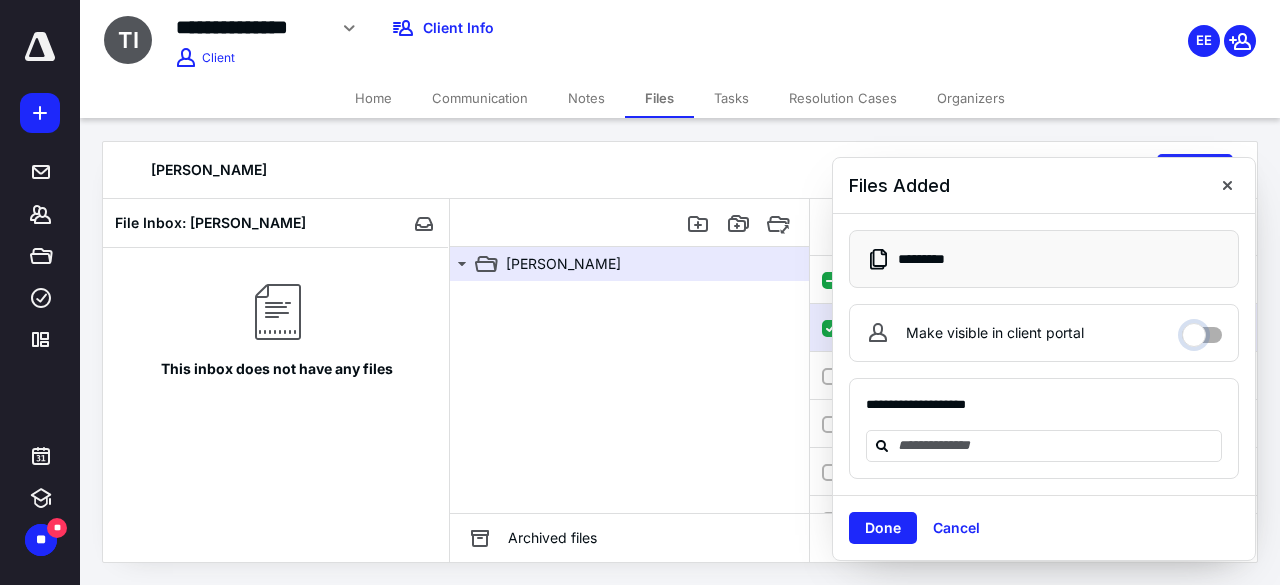 click on "Make visible in client portal" at bounding box center [1202, 330] 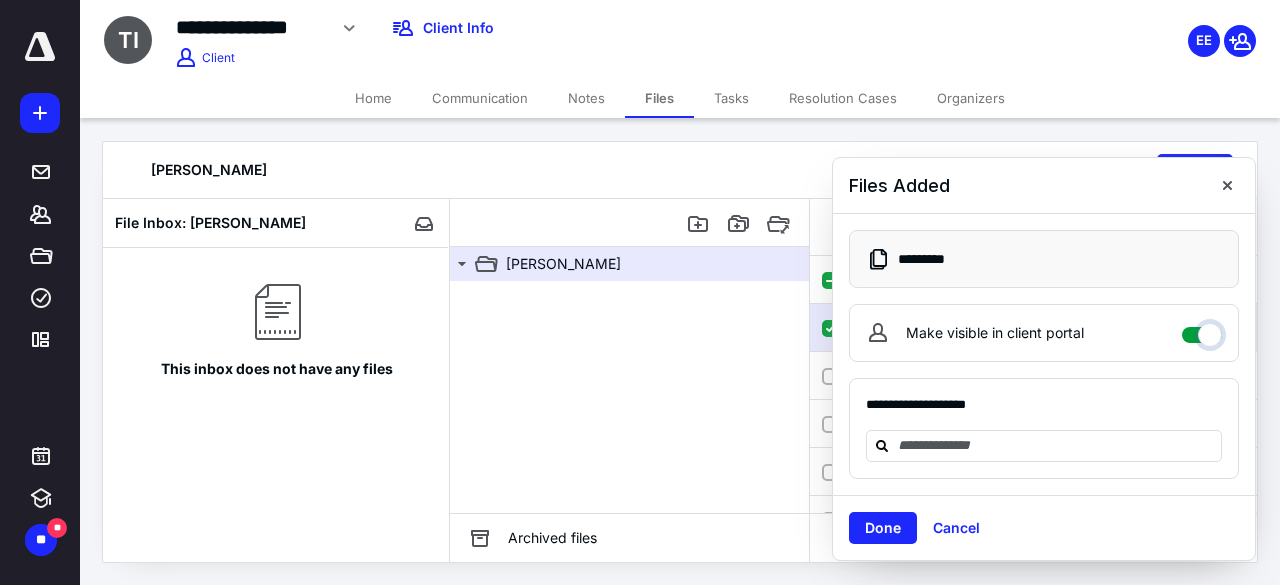 checkbox on "****" 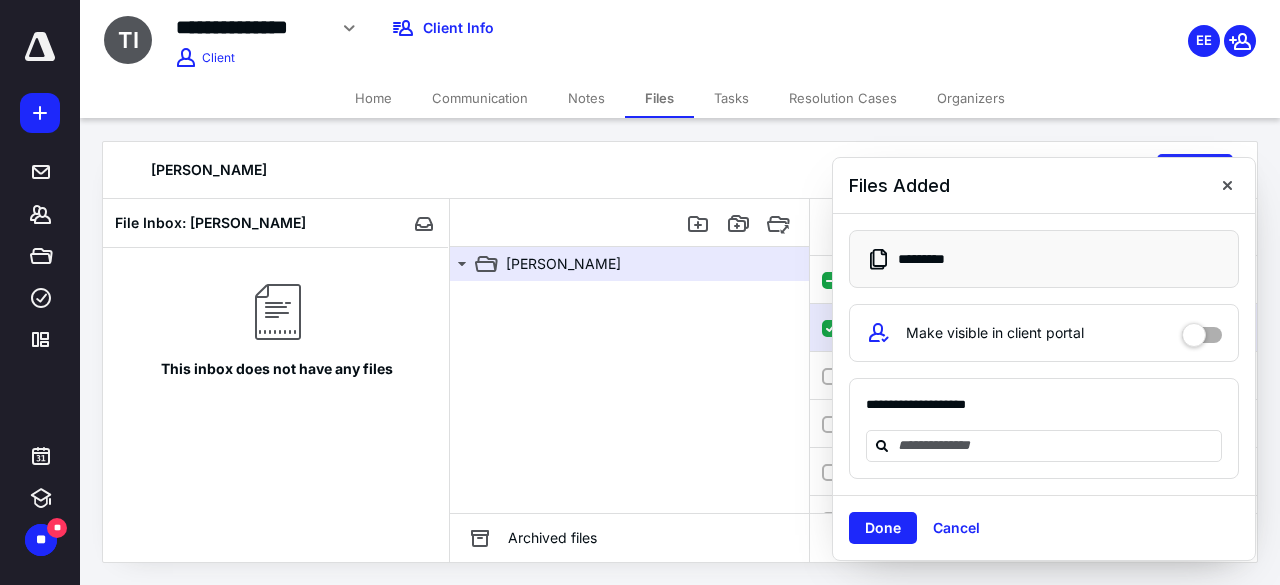 click at bounding box center [629, 397] 